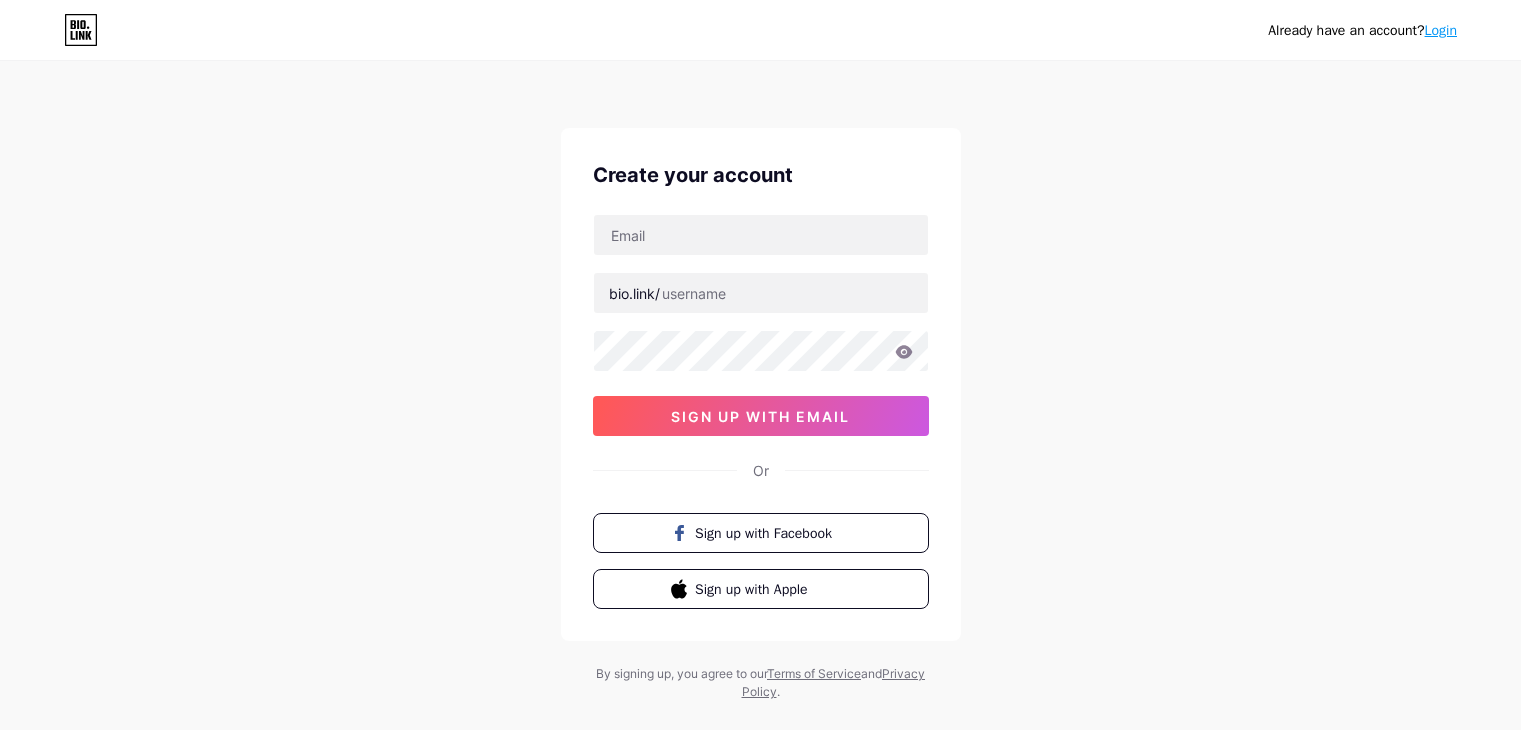 scroll, scrollTop: 0, scrollLeft: 0, axis: both 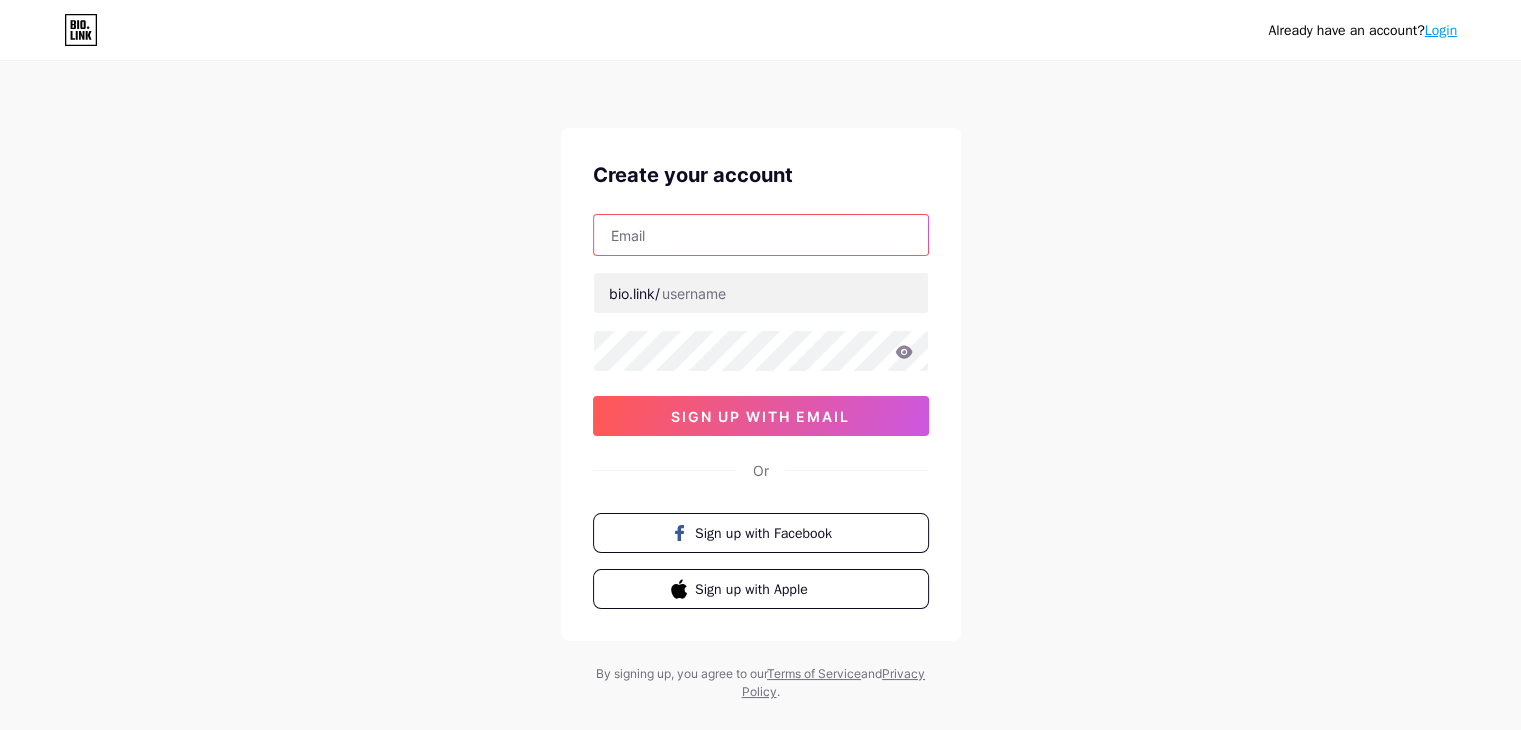 click at bounding box center (761, 235) 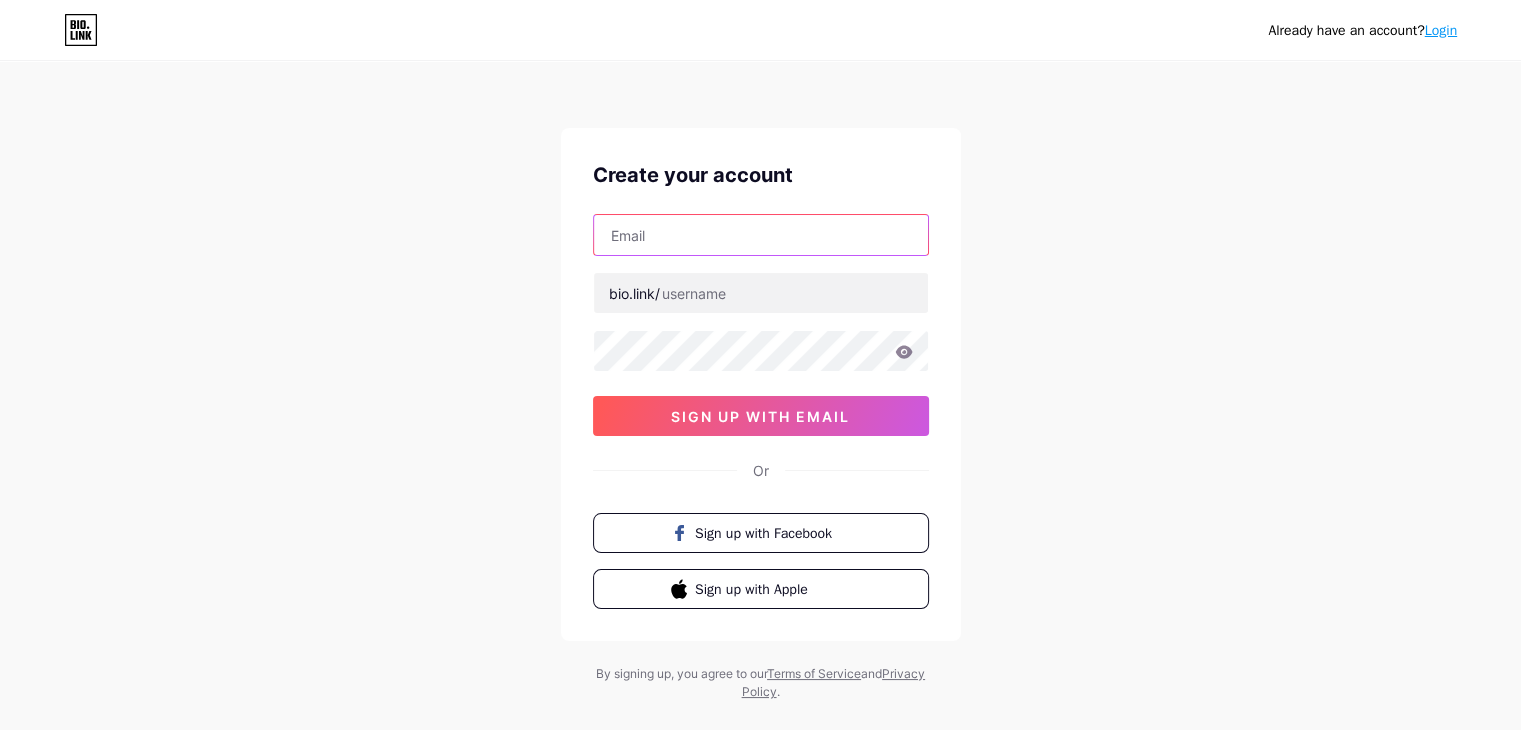 type on "[NAME]@example.com" 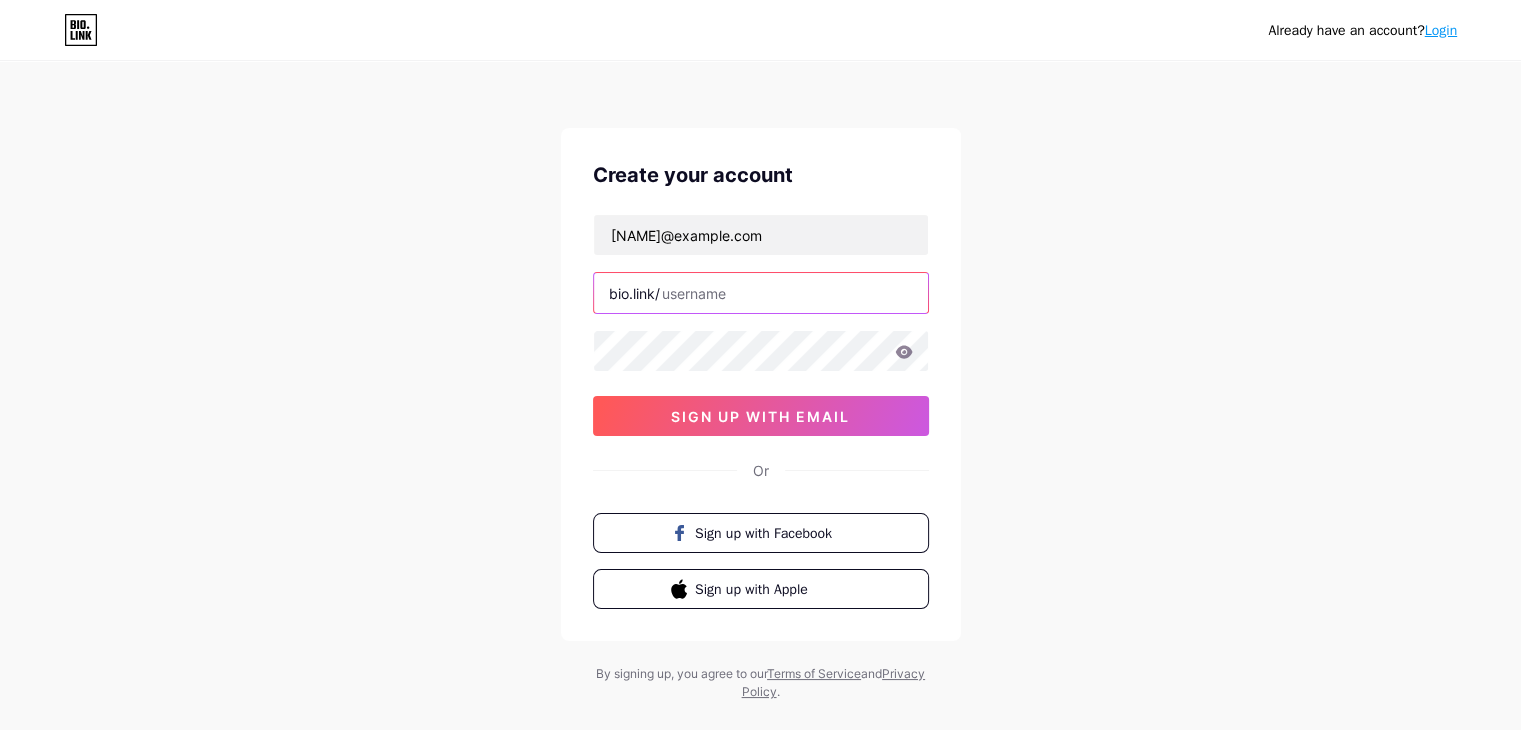 click at bounding box center (761, 293) 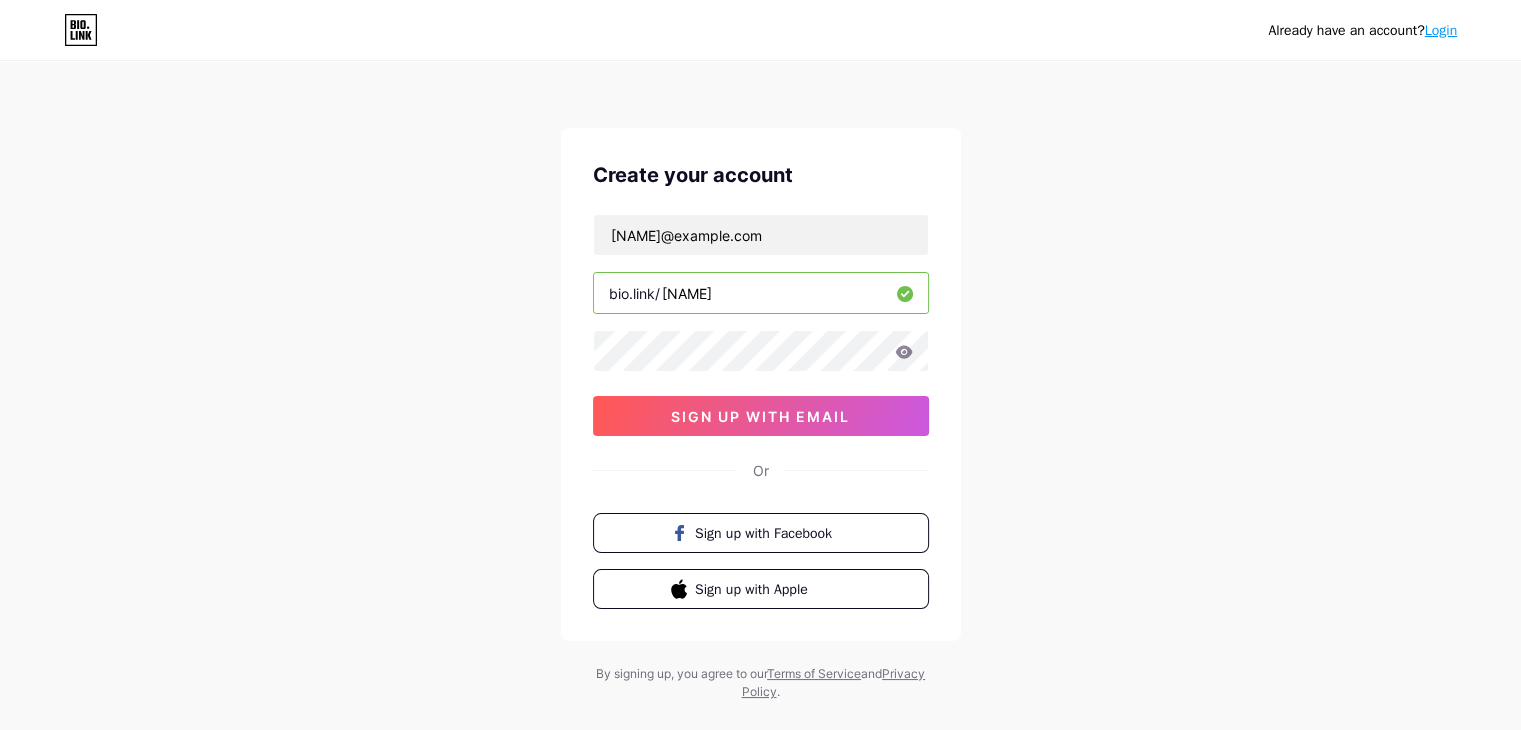 type on "[NAME]" 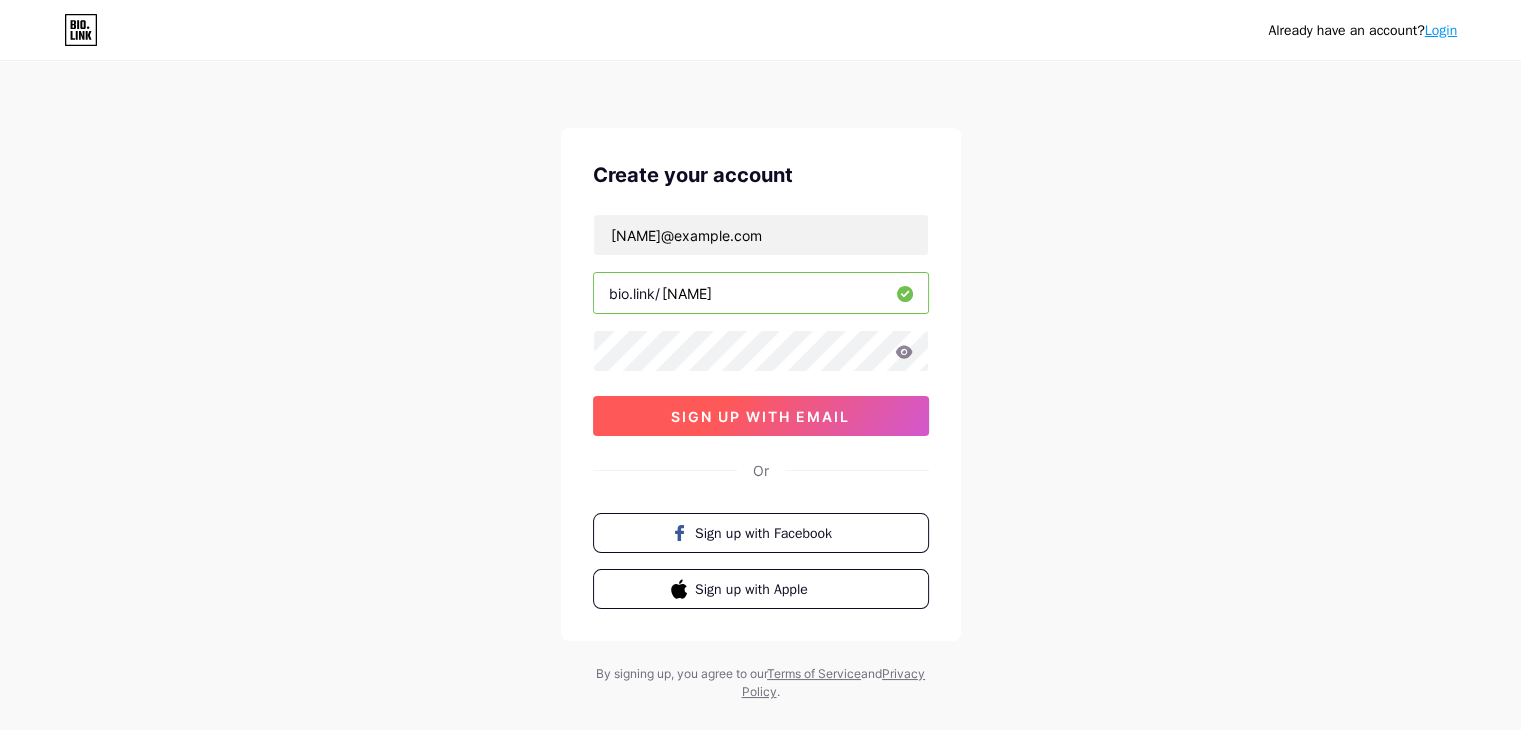 click on "sign up with email" at bounding box center (760, 416) 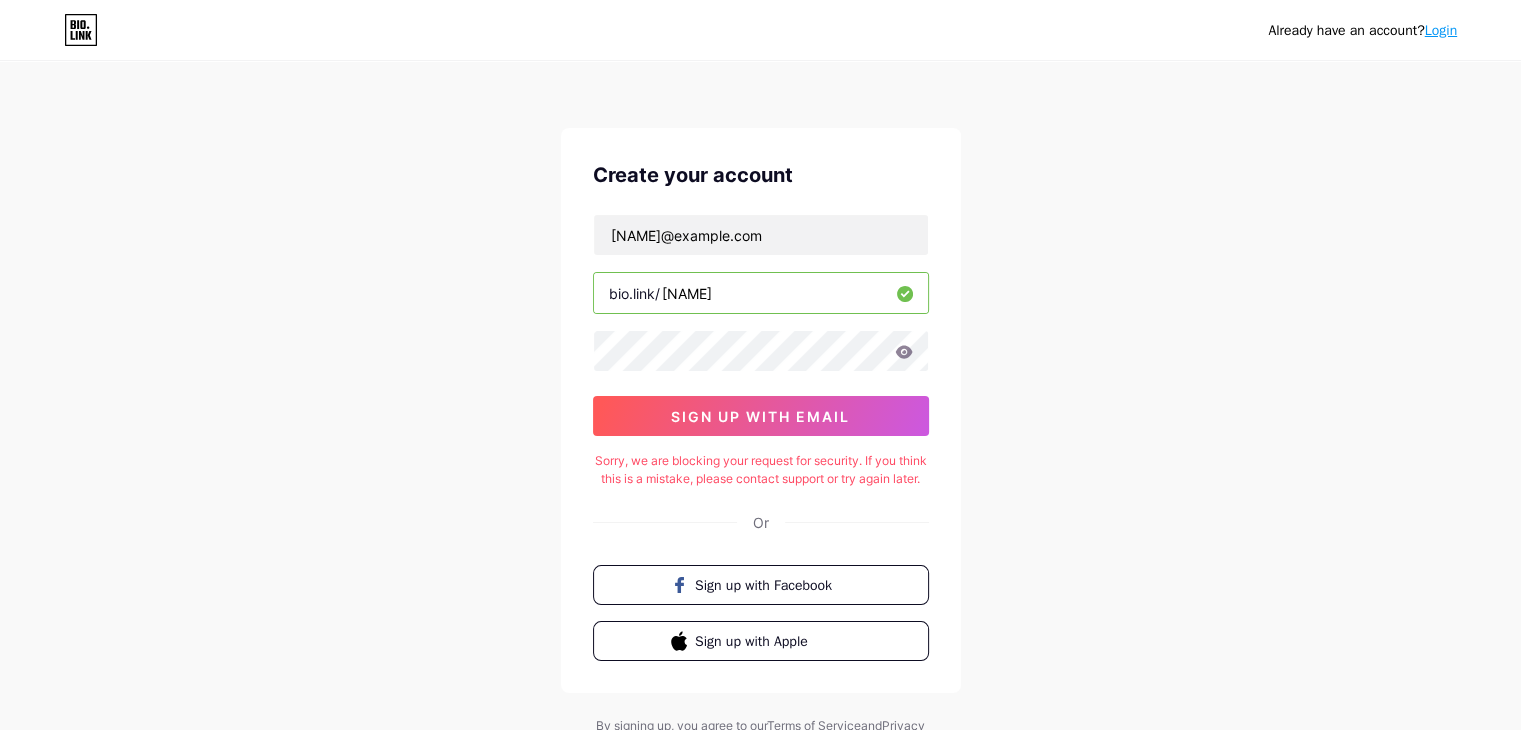 click 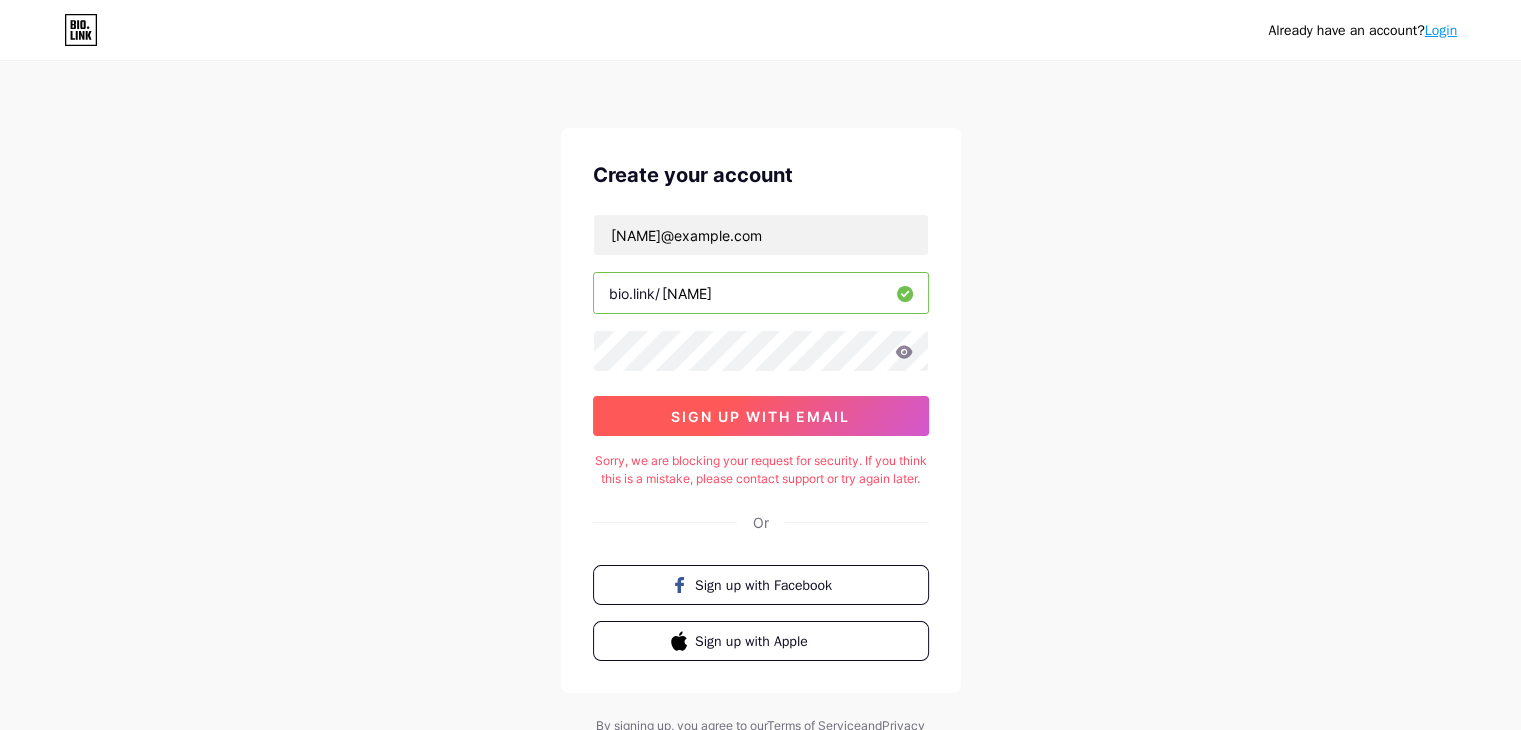 click on "sign up with email" at bounding box center (760, 416) 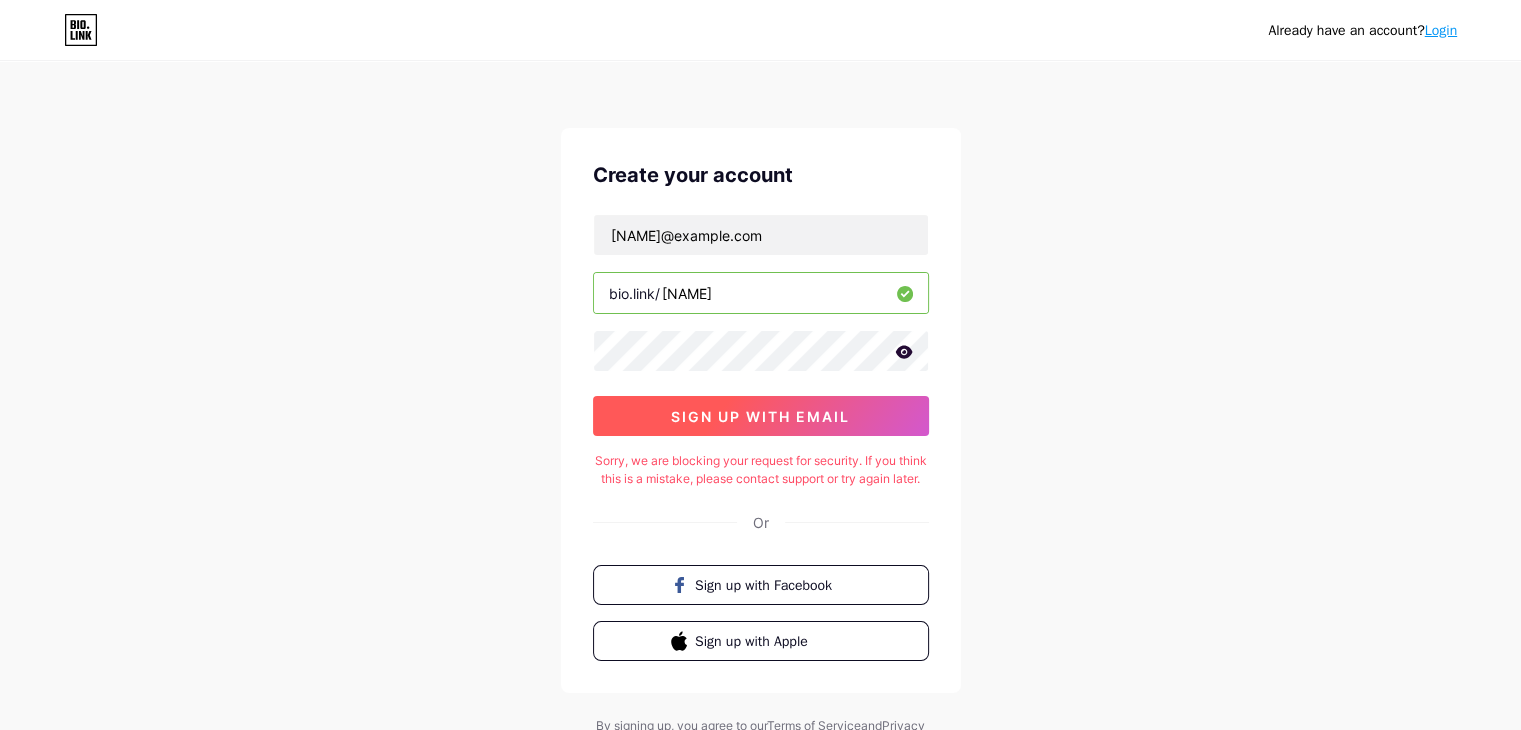 click on "sign up with email" at bounding box center (760, 416) 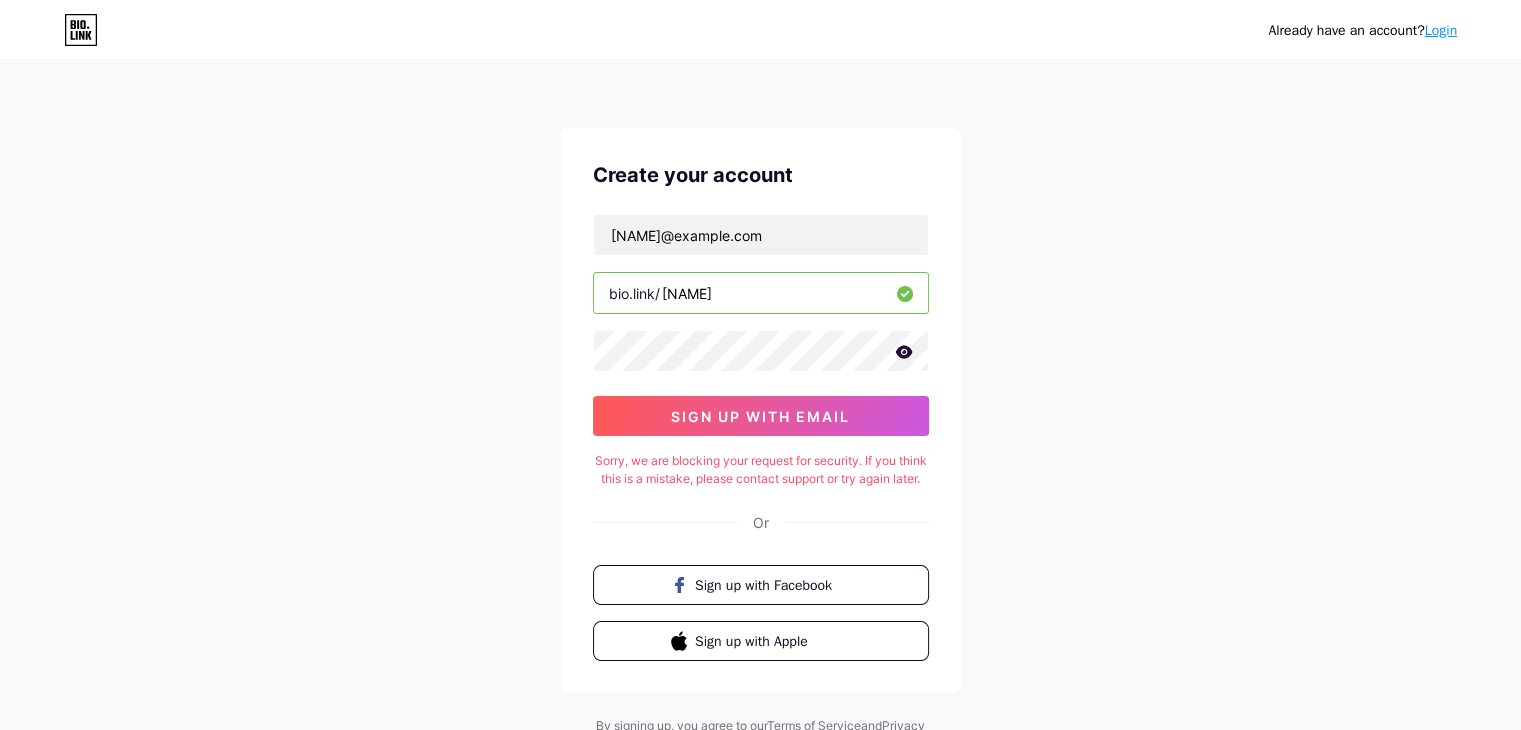 click 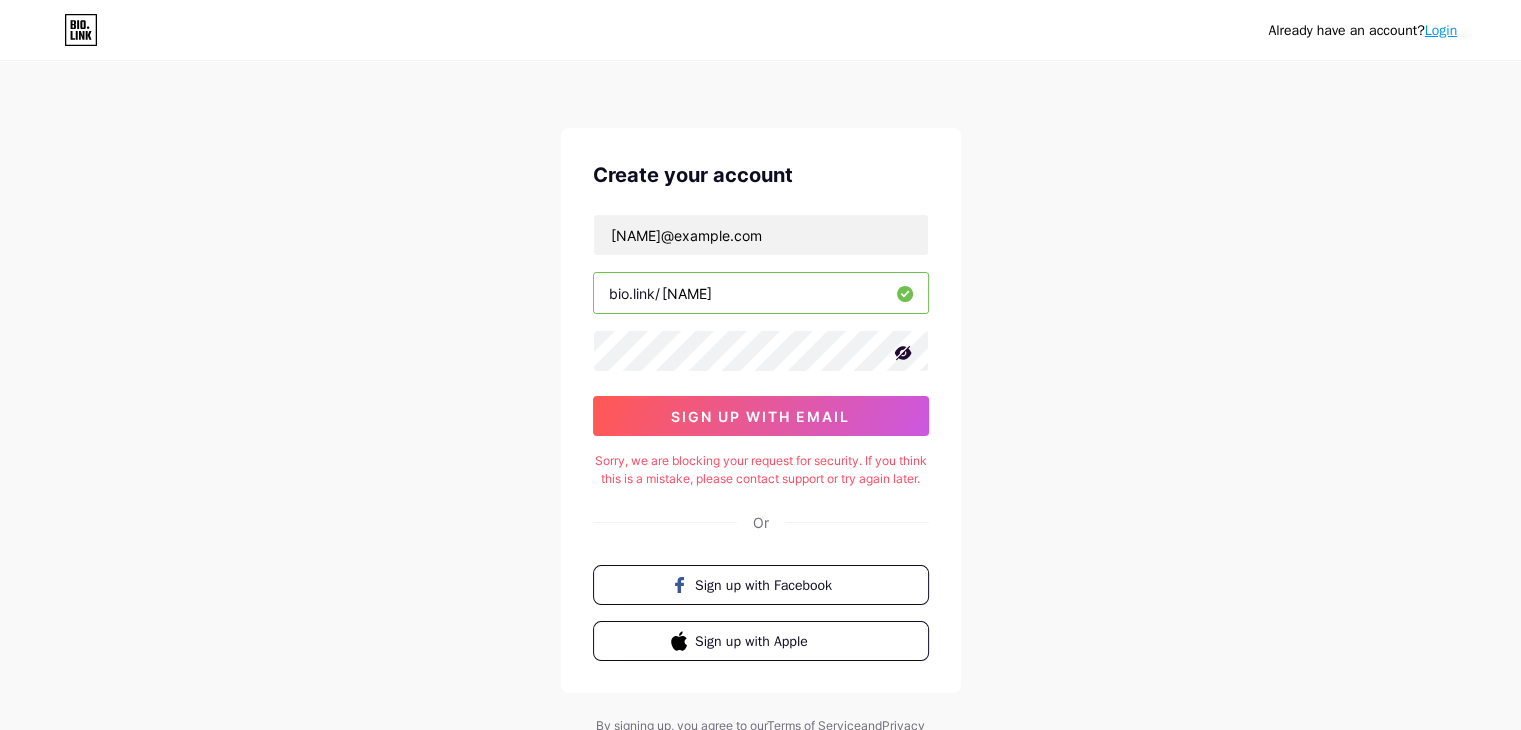 click 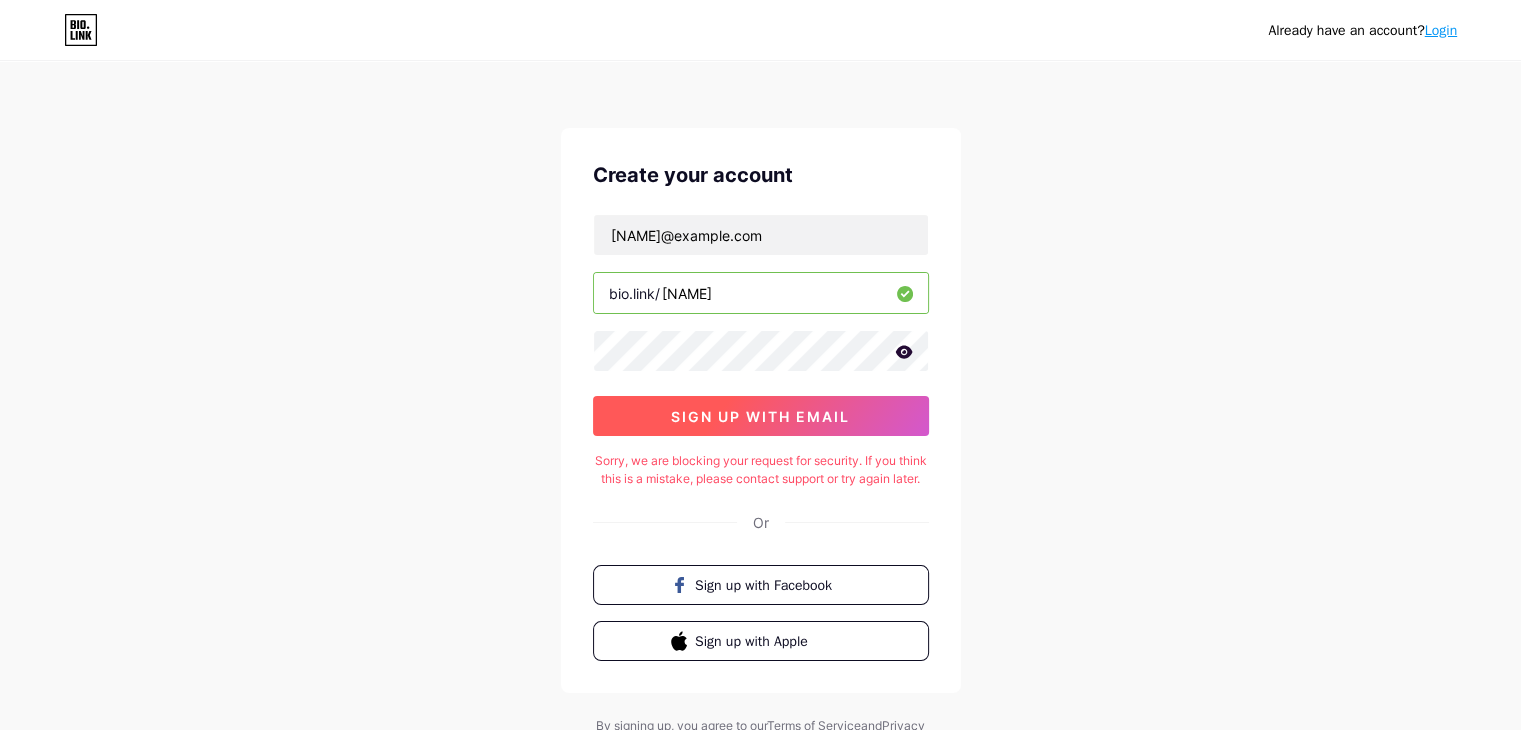 click on "sign up with email" at bounding box center [760, 416] 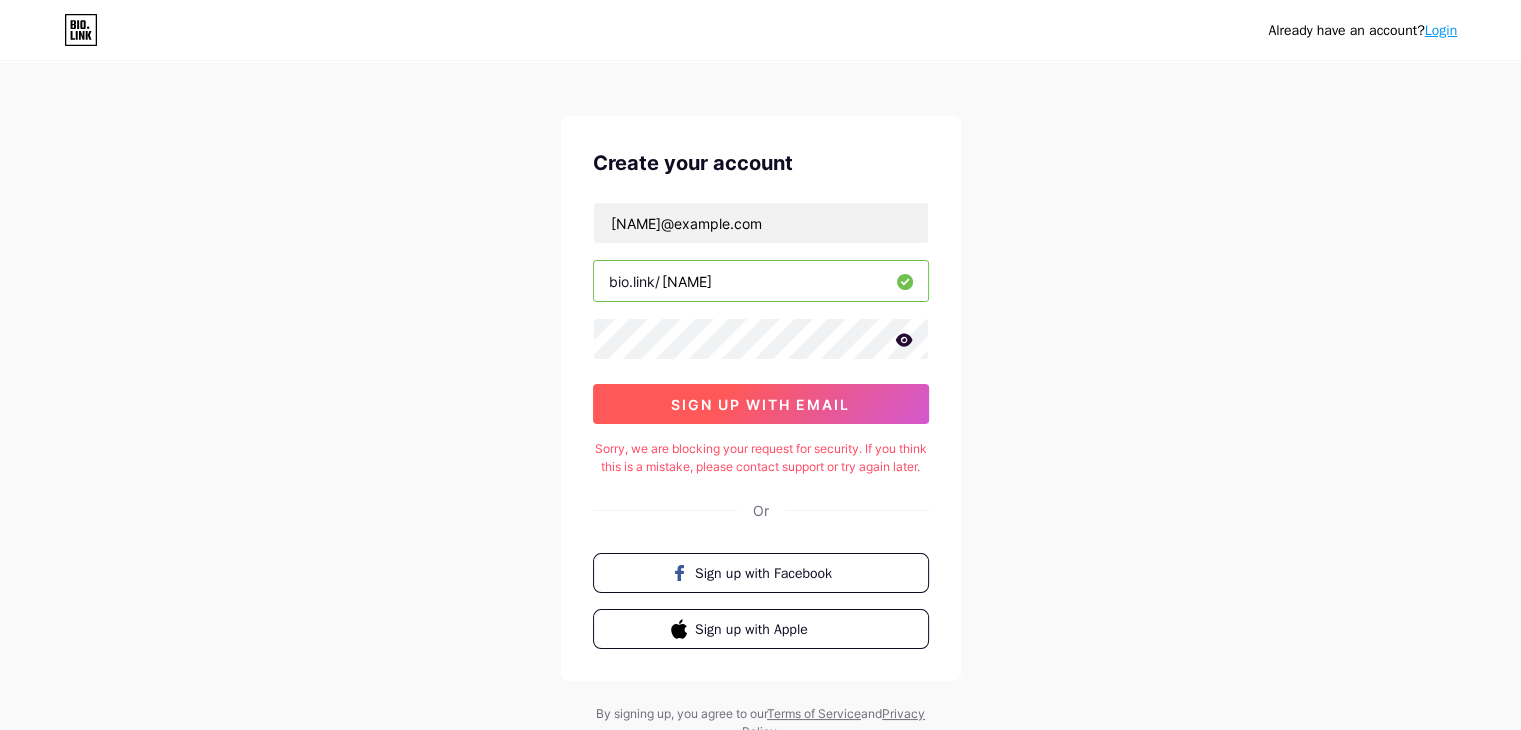 scroll, scrollTop: 0, scrollLeft: 0, axis: both 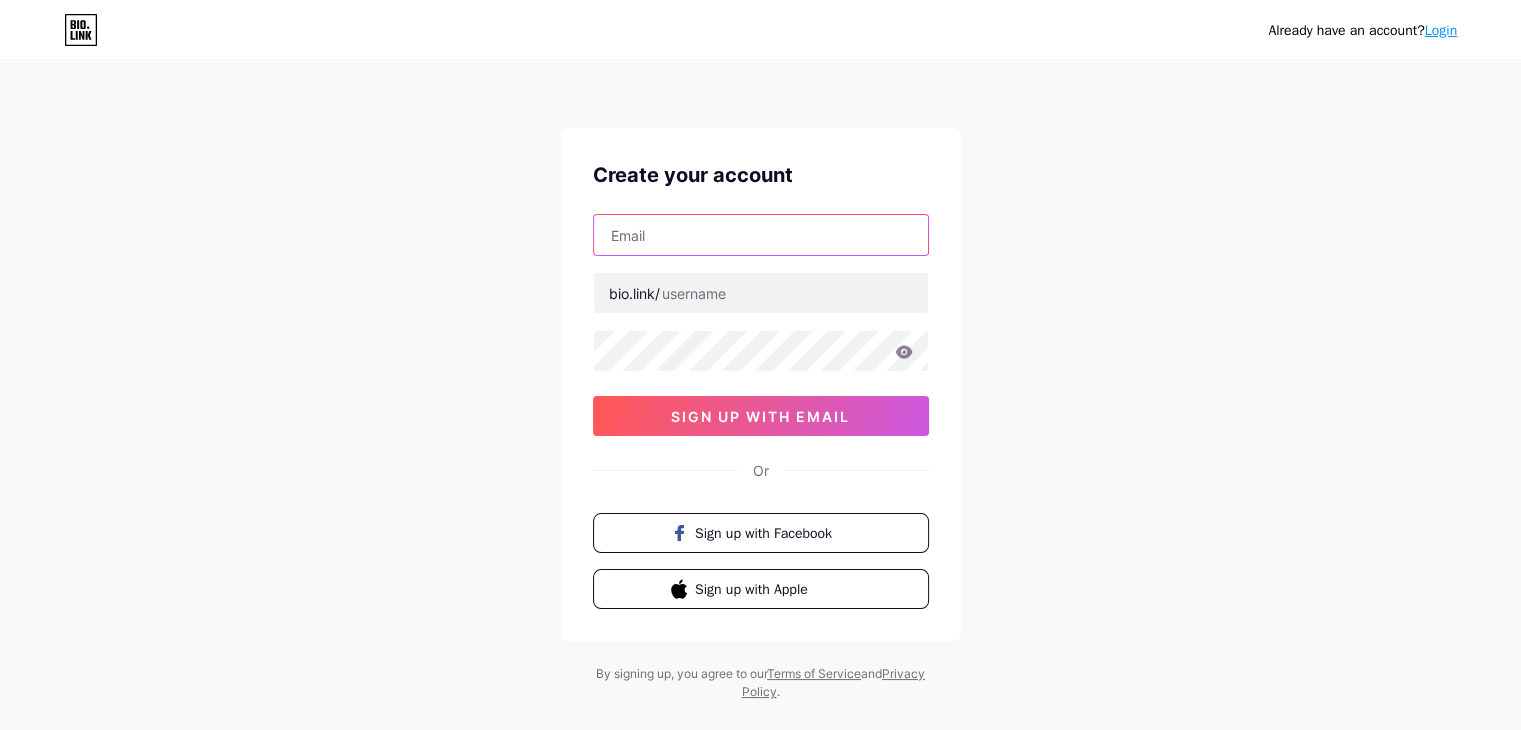 click at bounding box center (761, 235) 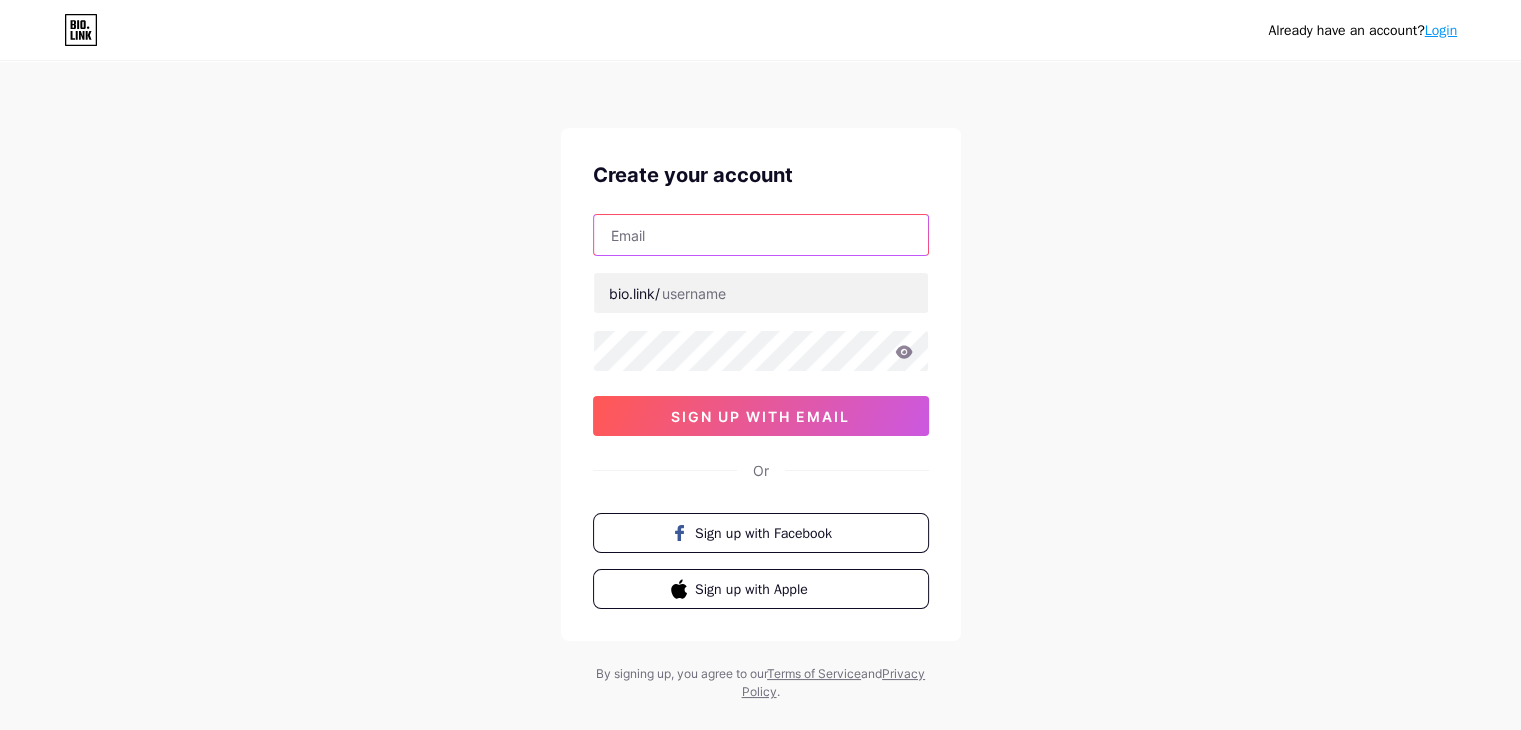type on "[NAME]@example.com" 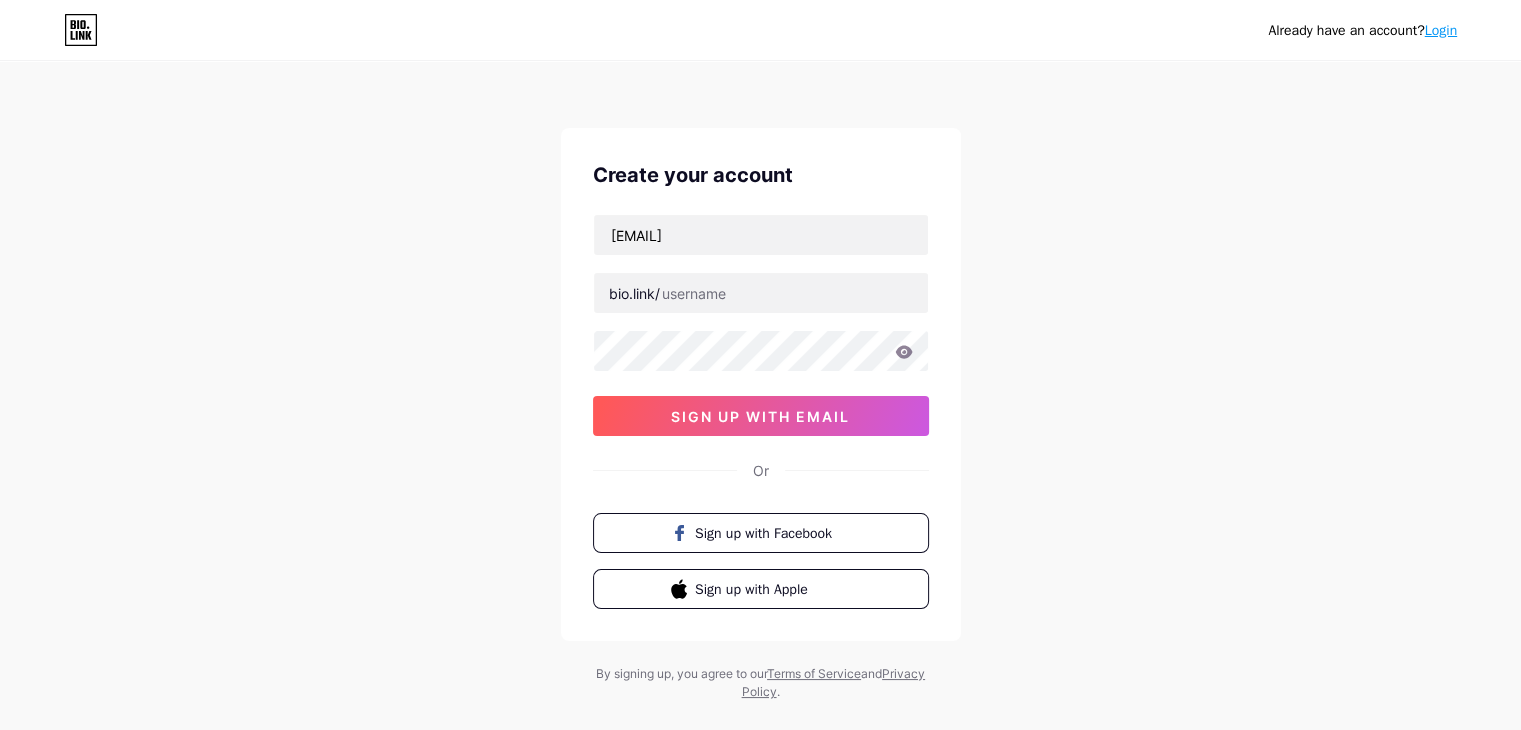 click 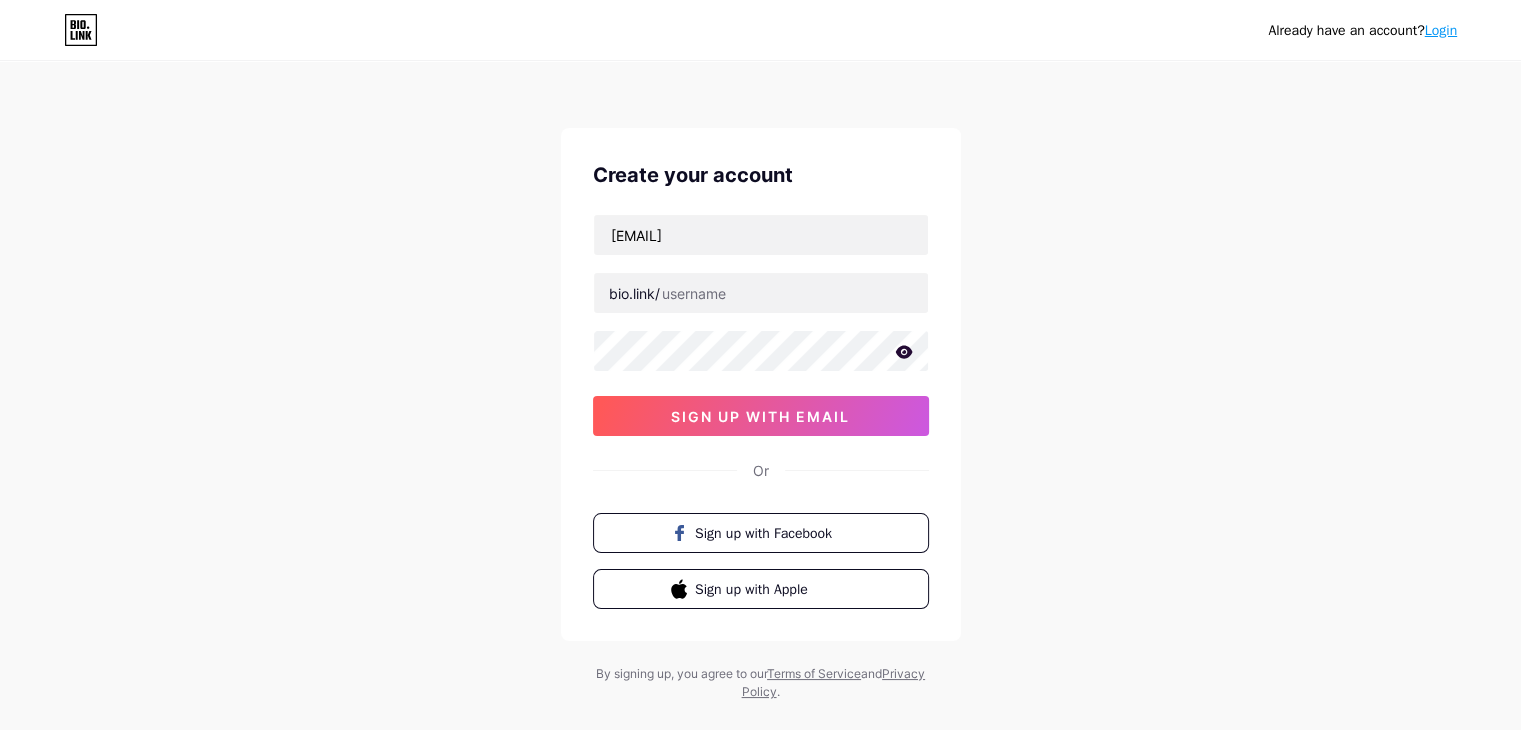 click 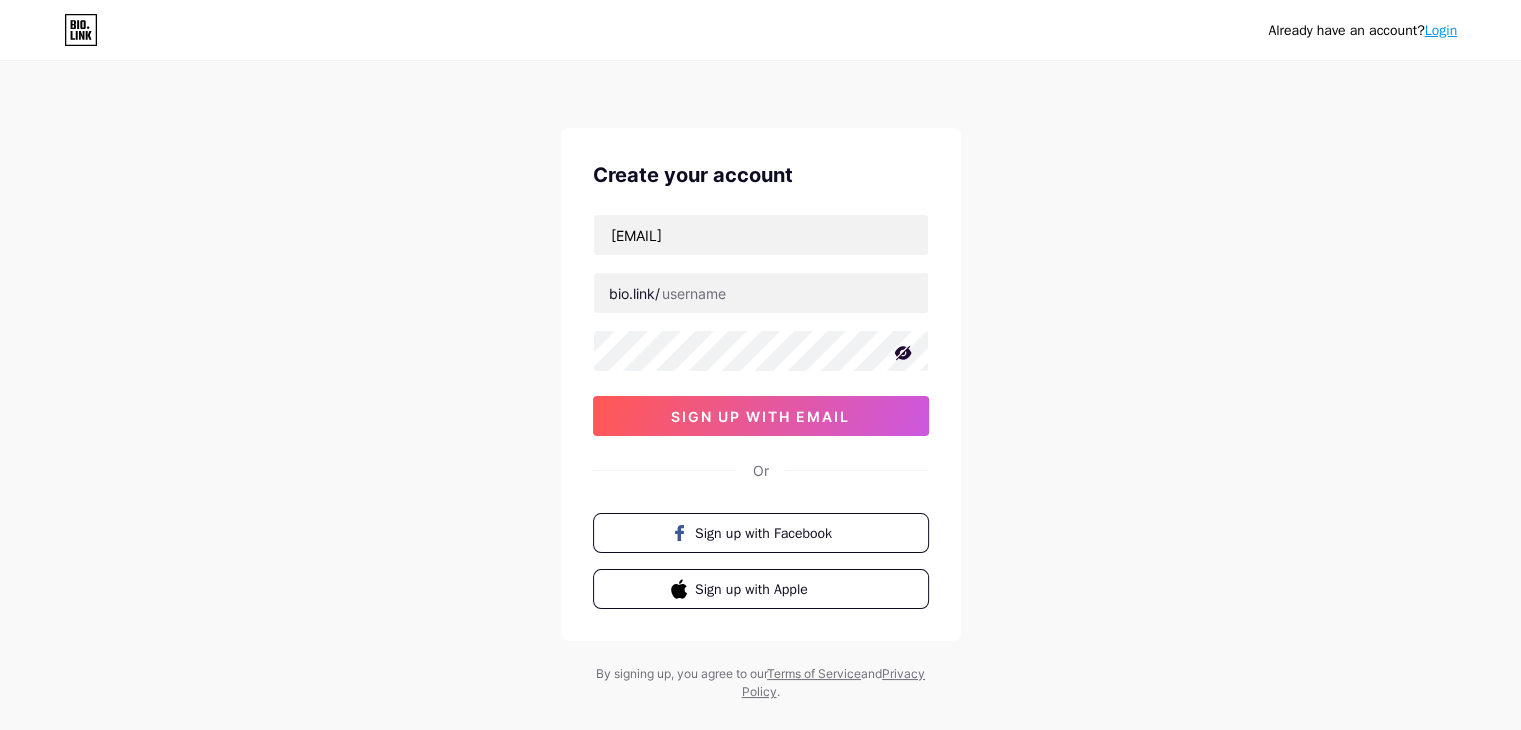 click 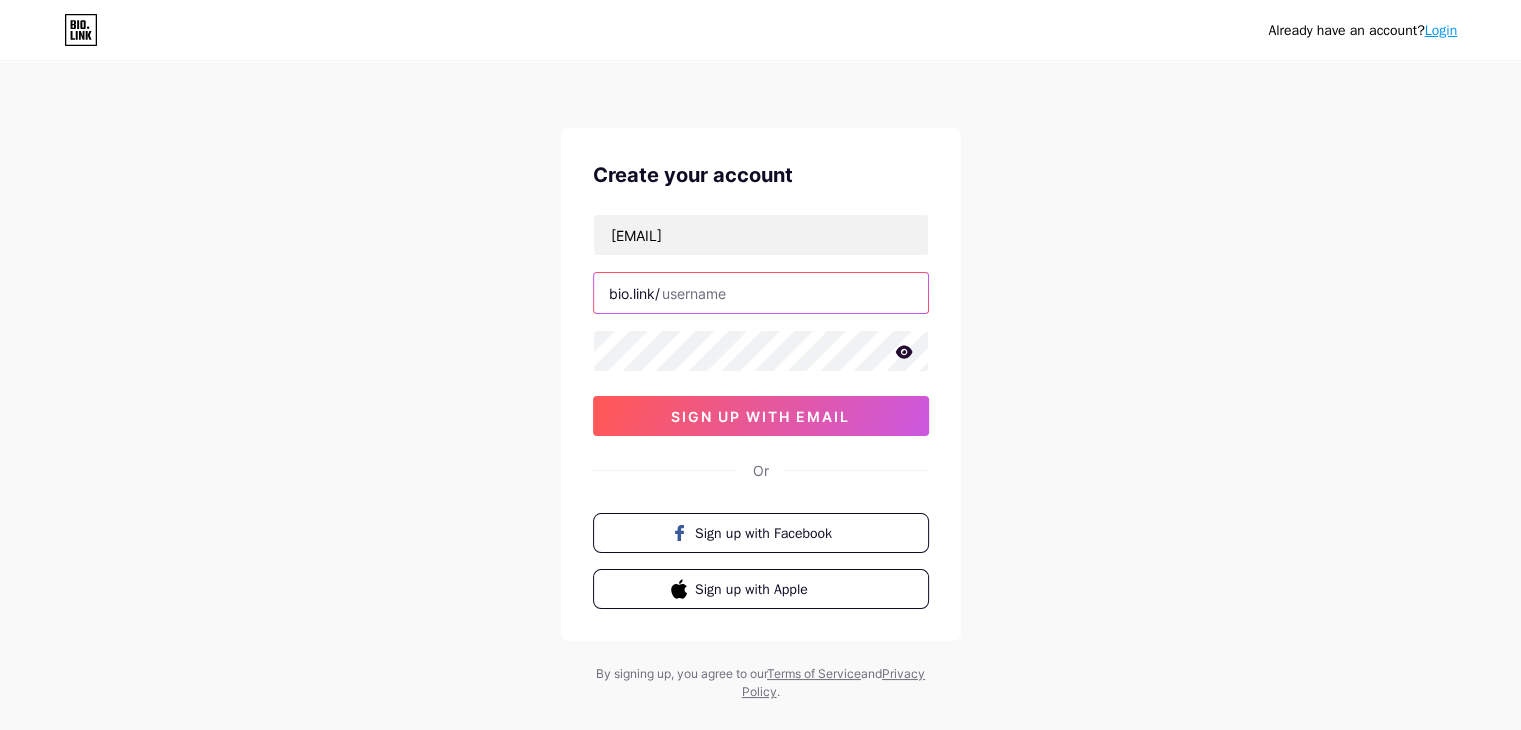 click at bounding box center (761, 293) 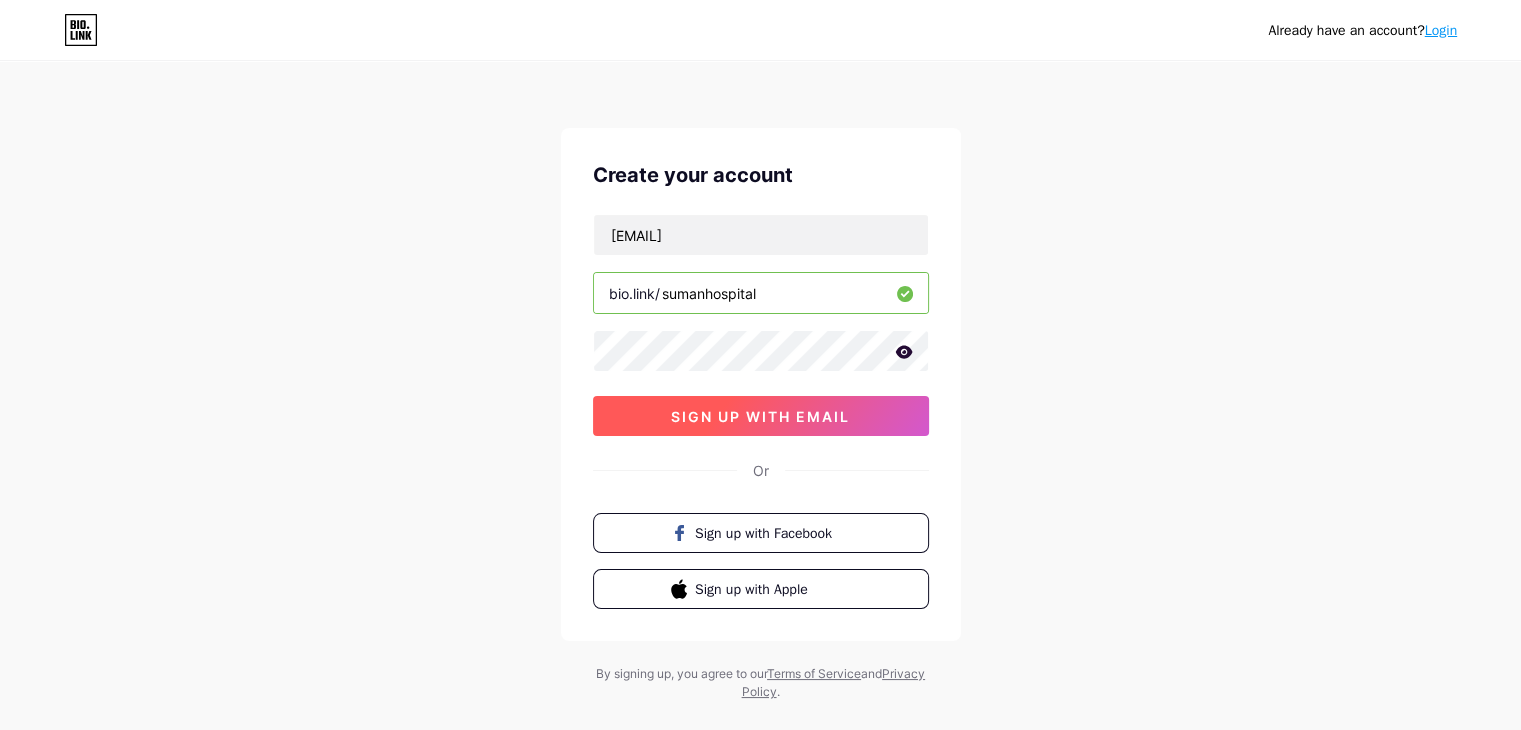 type on "sumanhospital" 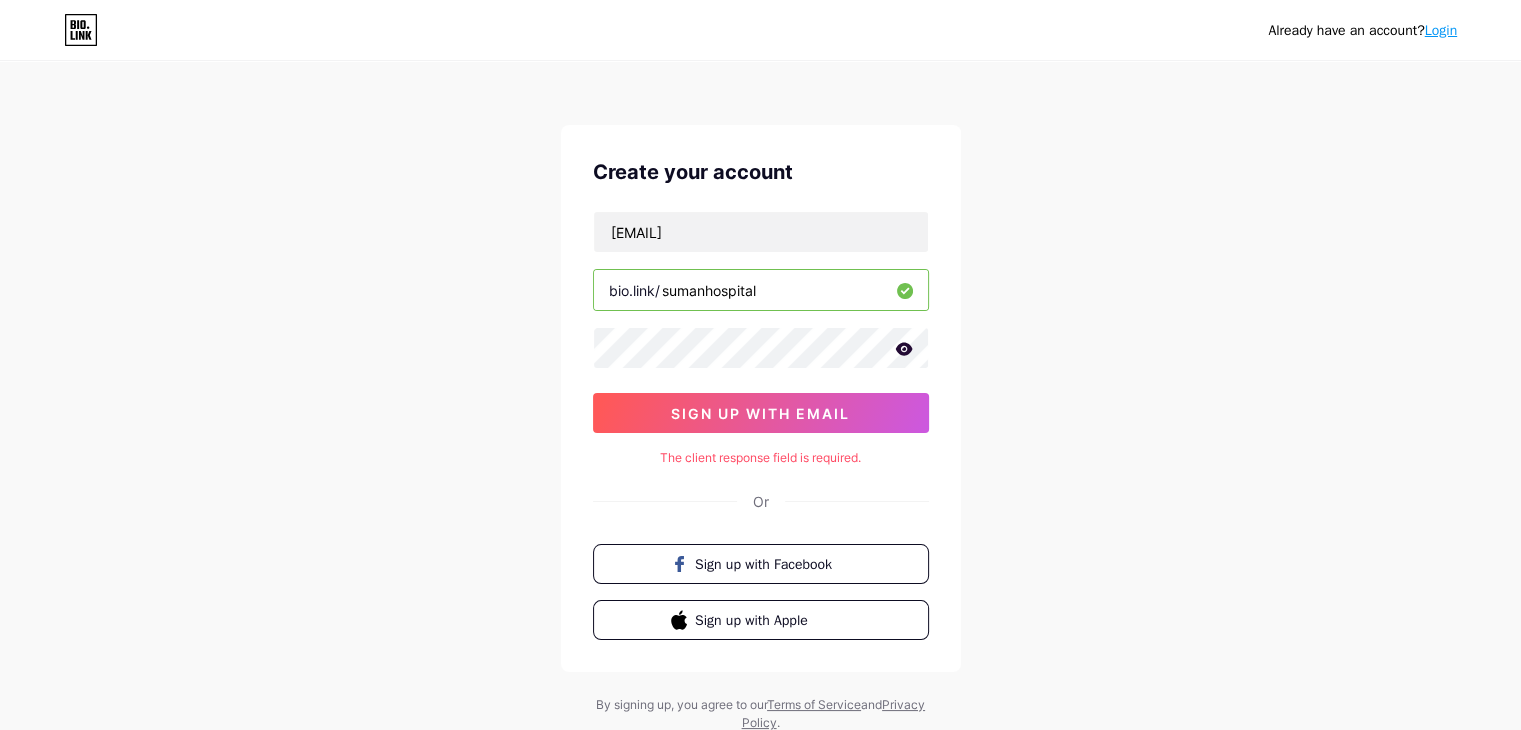 scroll, scrollTop: 0, scrollLeft: 0, axis: both 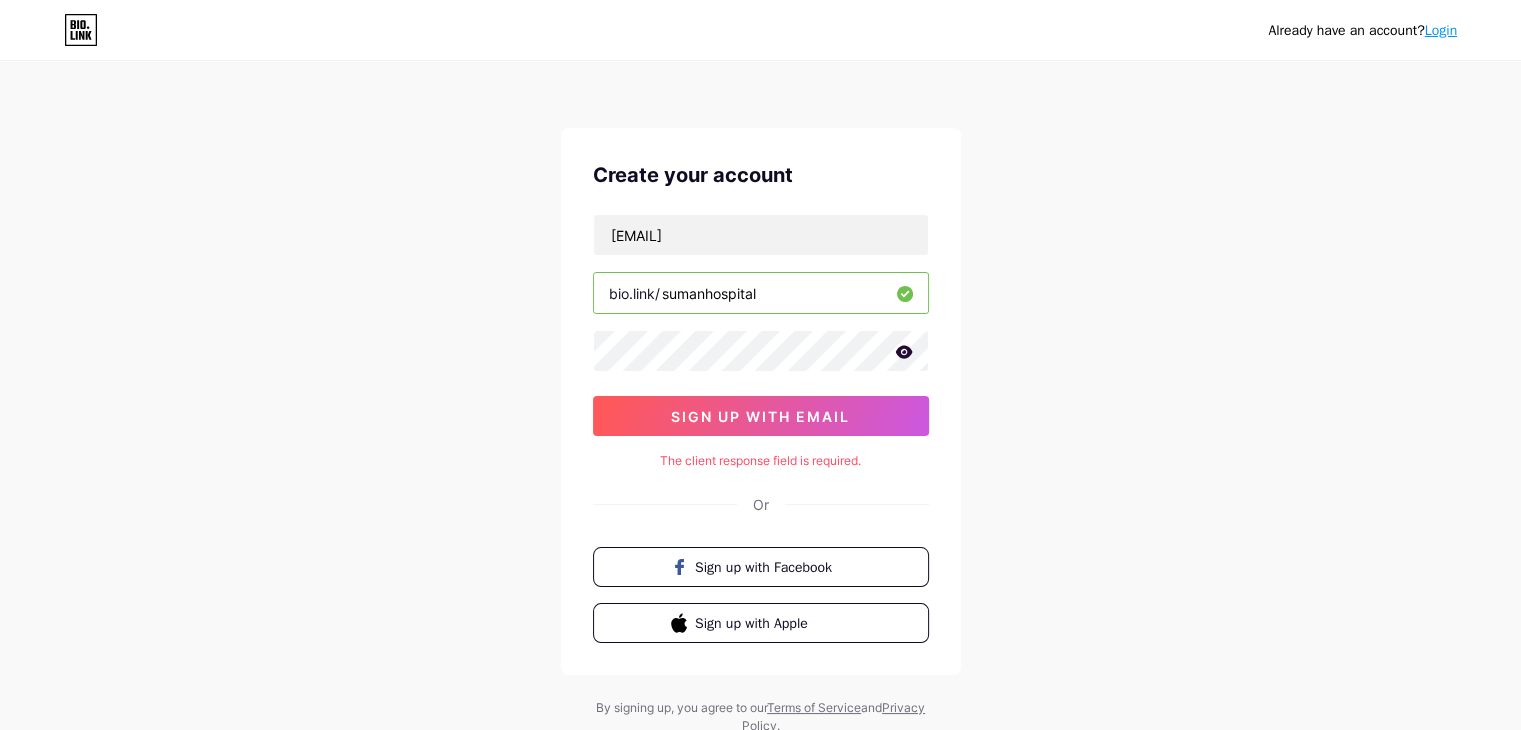 click on "Already have an account?  Login   Create your account     pawarsoham121@gmail.com     bio.link/   sumanhospital                     sign up with email     The client response field is required.     Or       Sign up with Facebook
Sign up with Apple
By signing up, you agree to our  Terms of Service  and  Privacy Policy ." at bounding box center (760, 399) 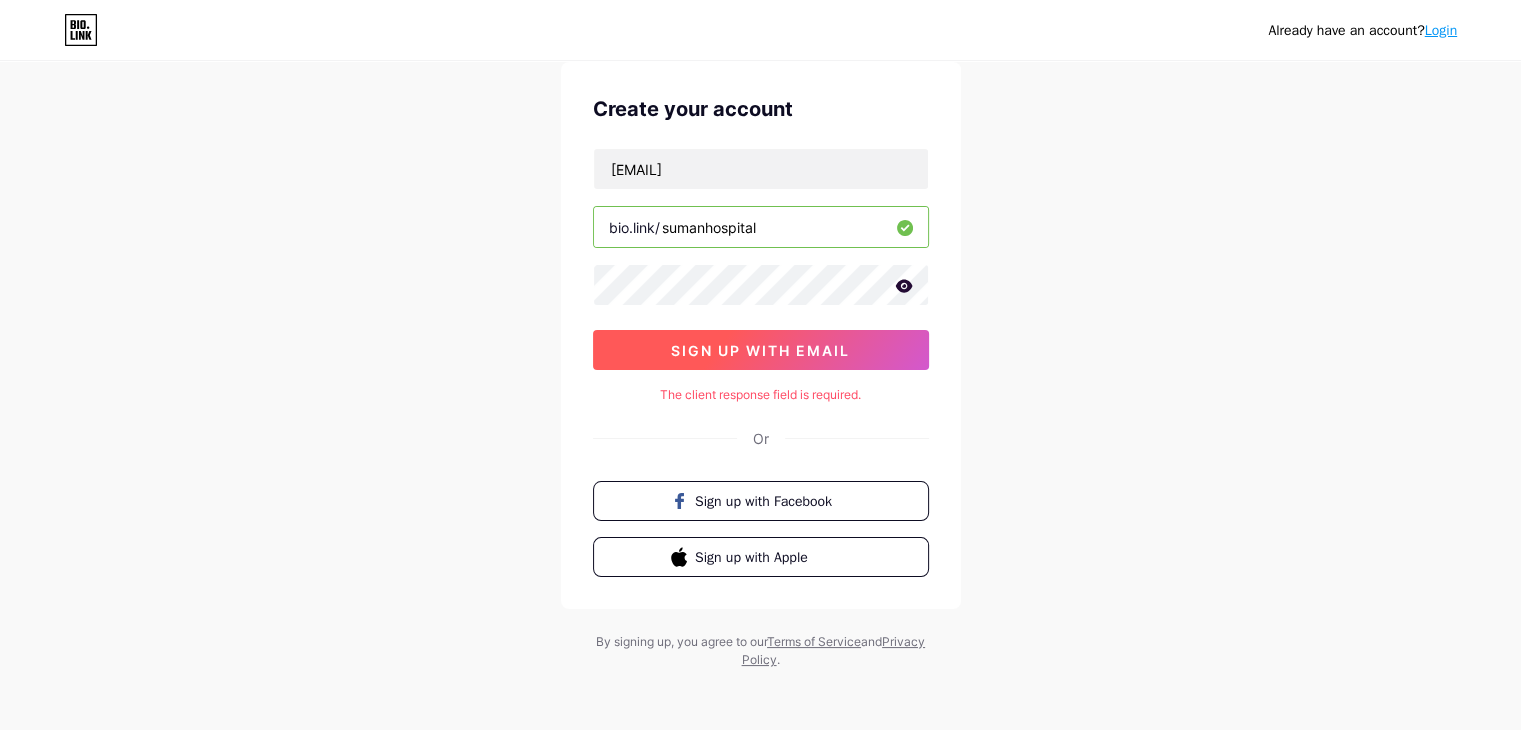 scroll, scrollTop: 68, scrollLeft: 0, axis: vertical 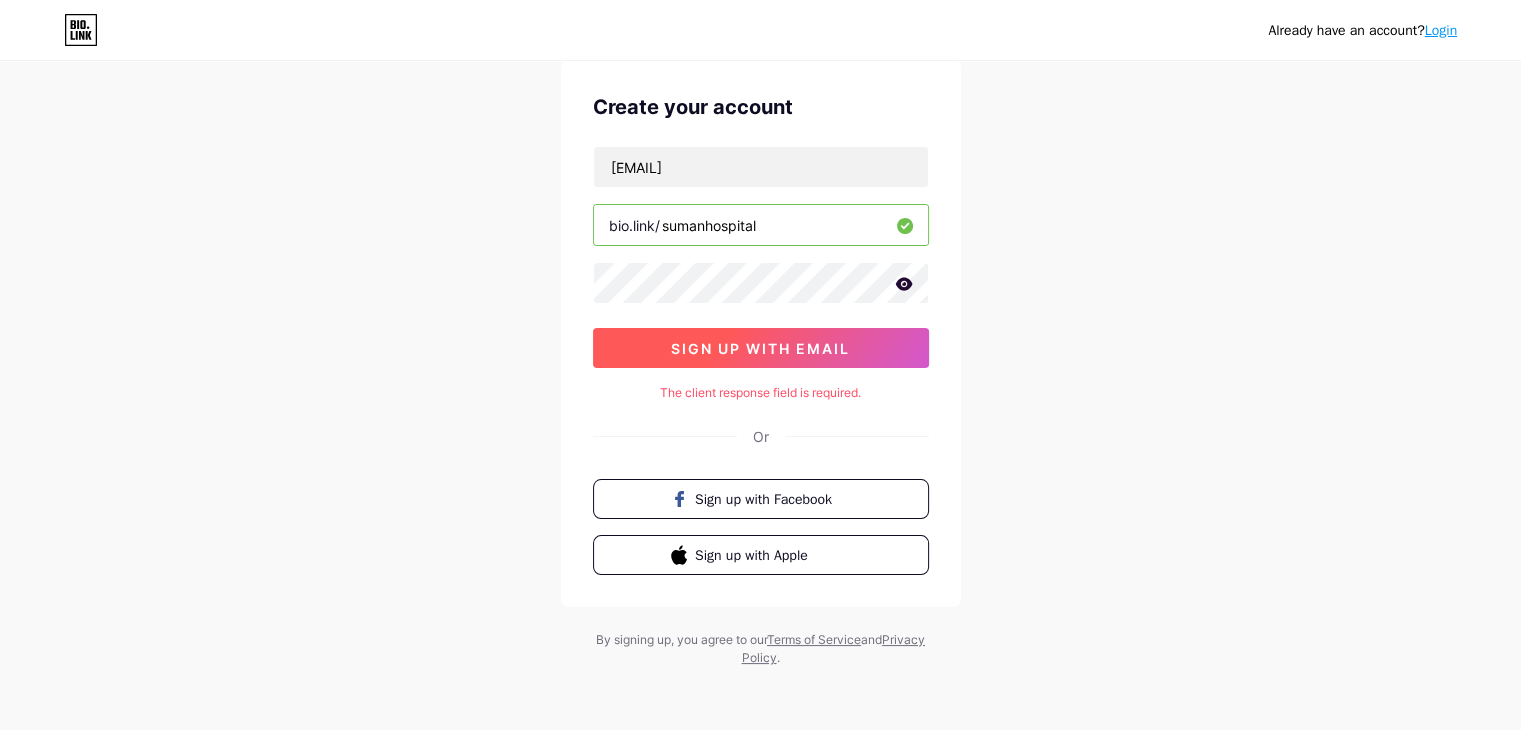 click on "sign up with email" at bounding box center (761, 348) 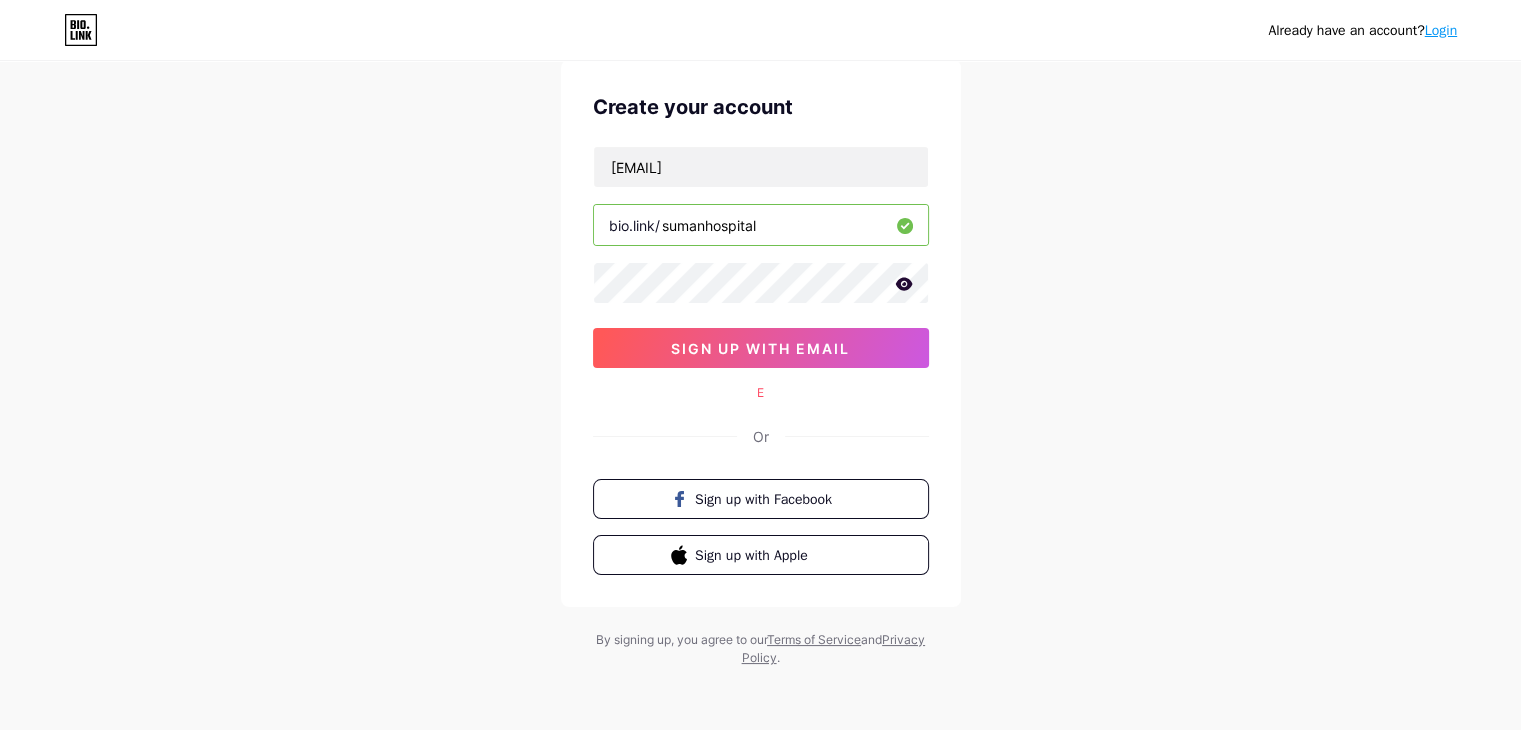 click on "E" at bounding box center [761, 393] 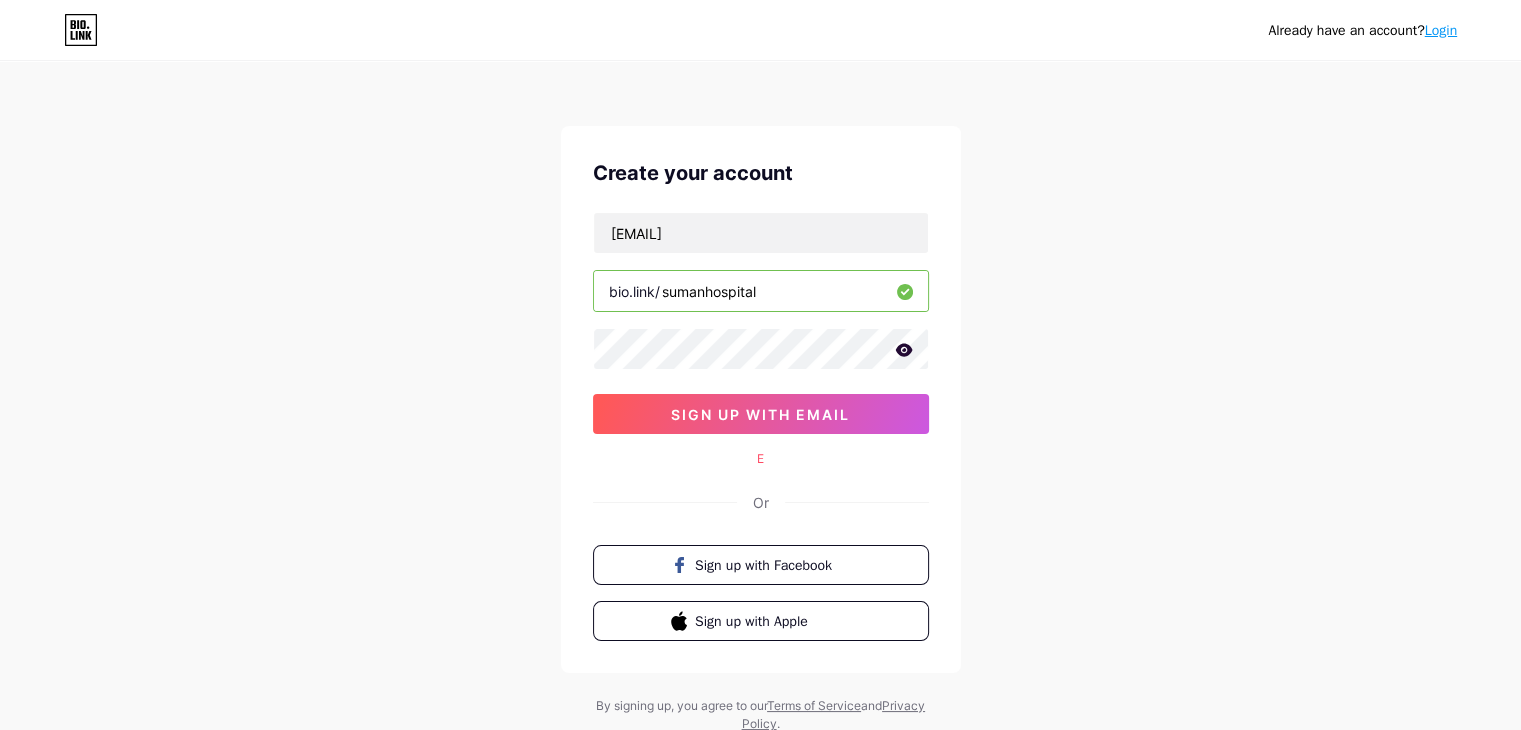 scroll, scrollTop: 0, scrollLeft: 0, axis: both 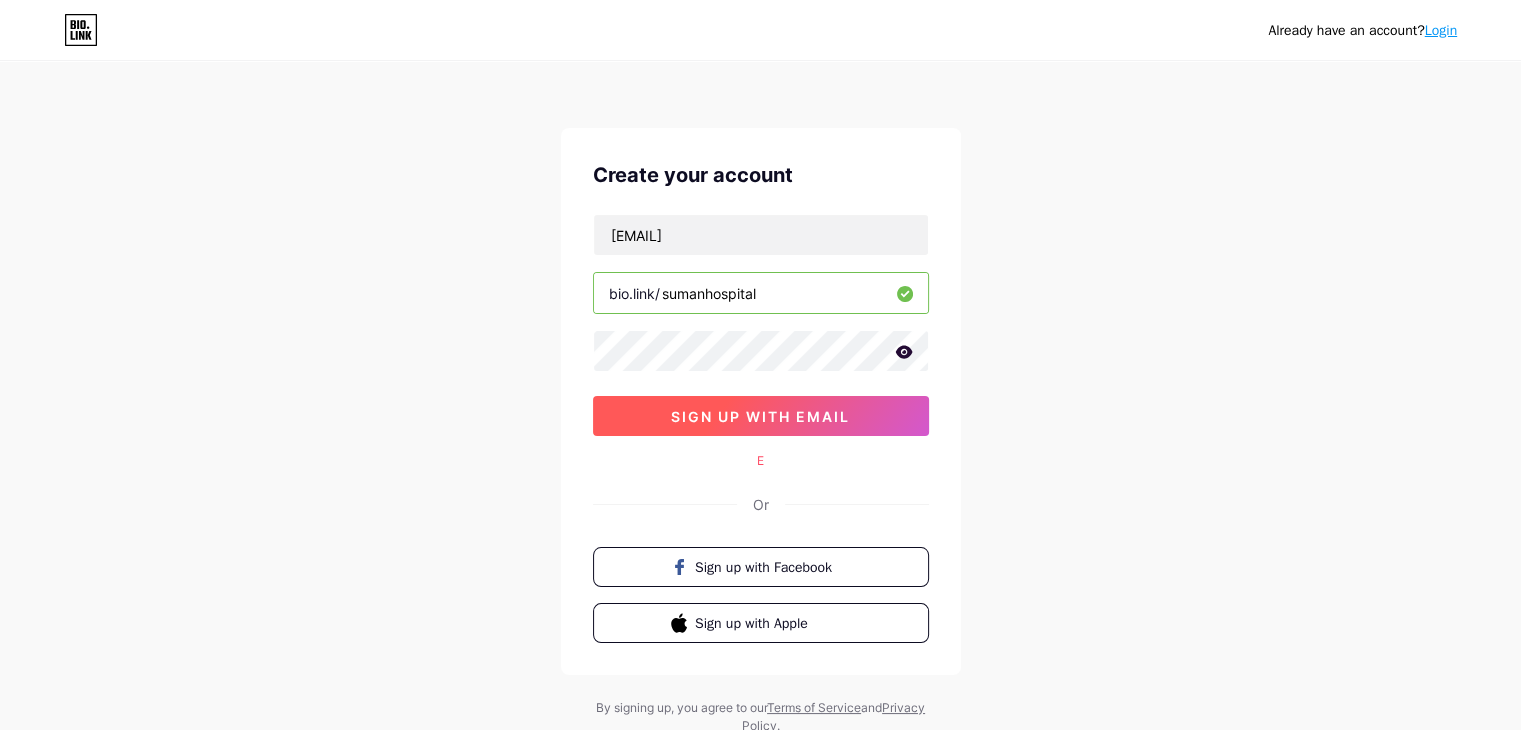 click on "sign up with email" at bounding box center [760, 416] 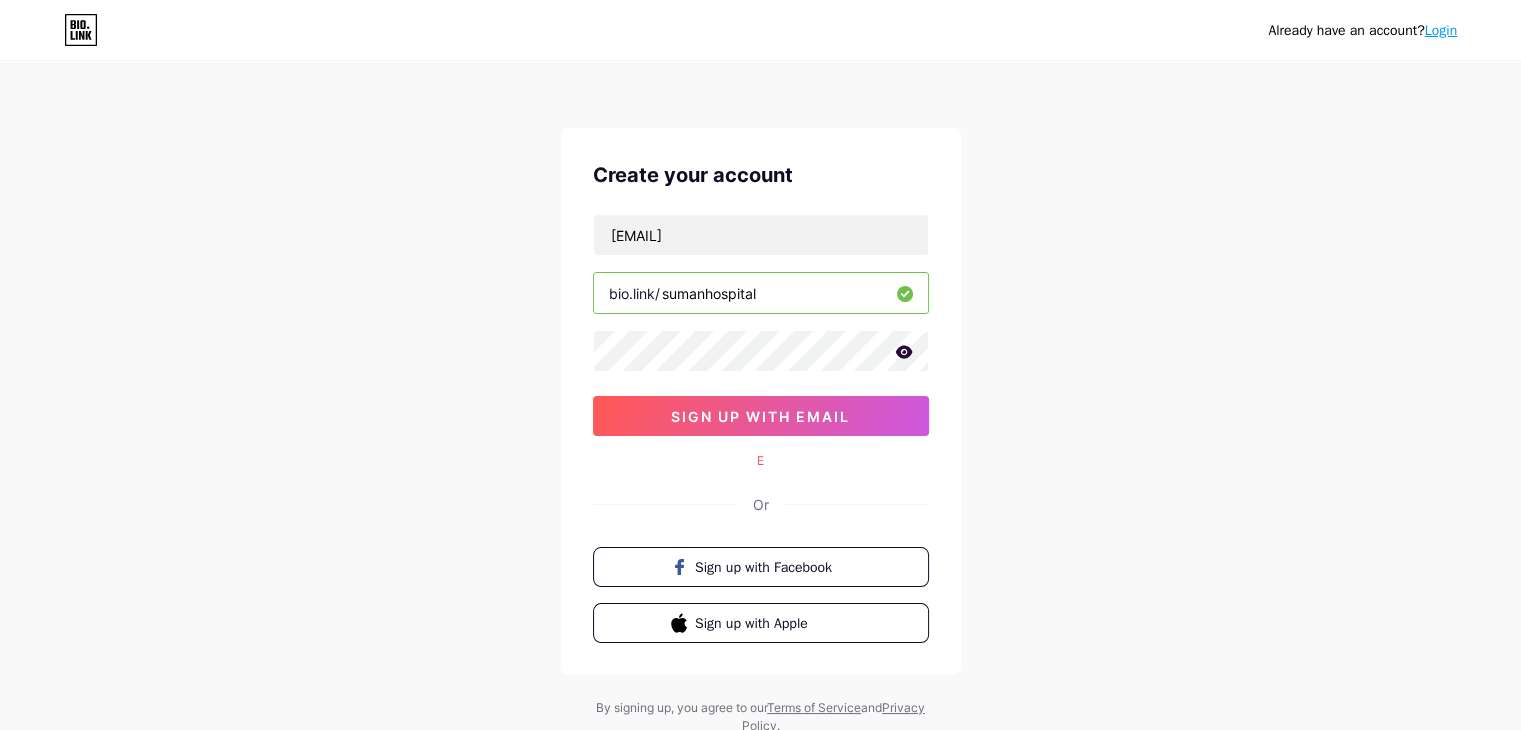 click on "Login" at bounding box center [1441, 30] 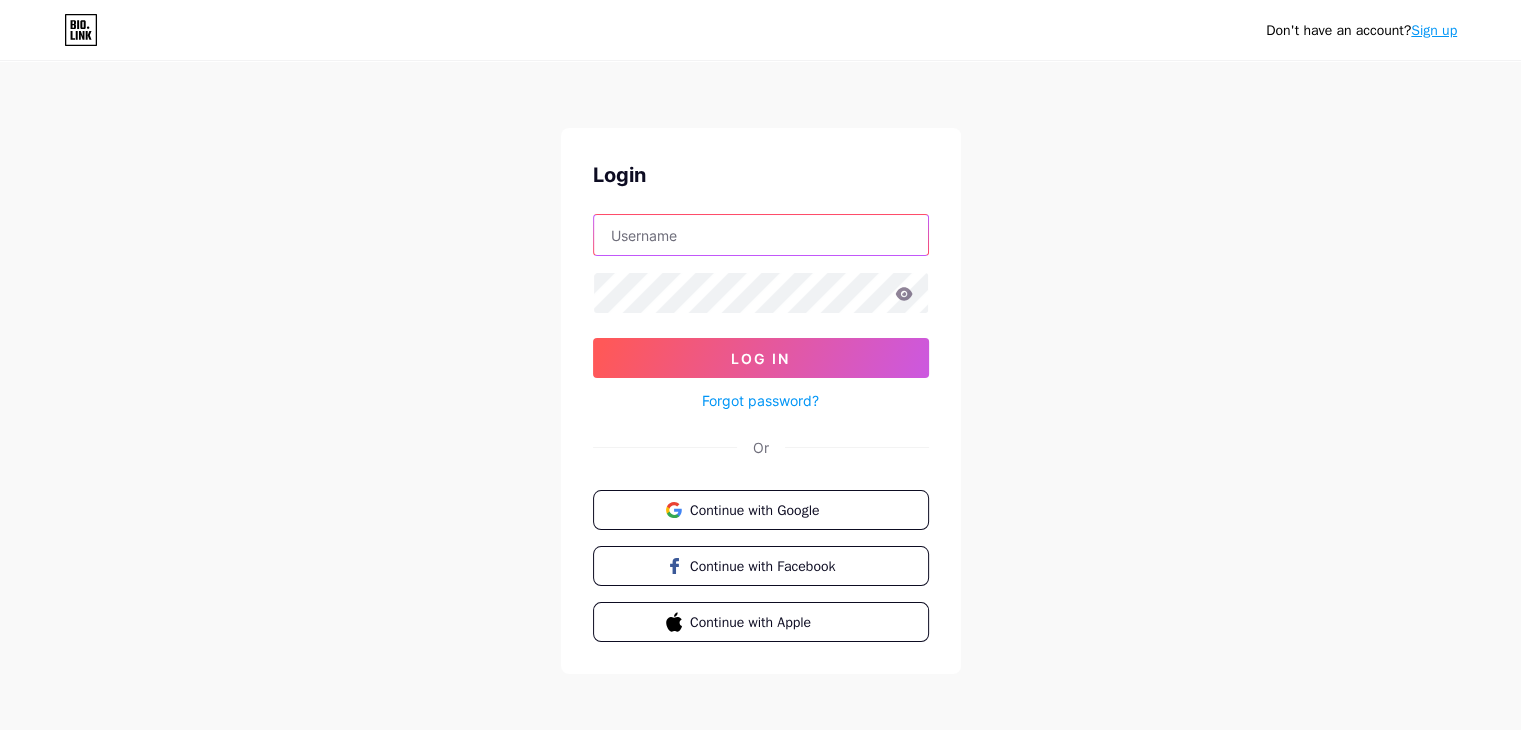 click at bounding box center (761, 235) 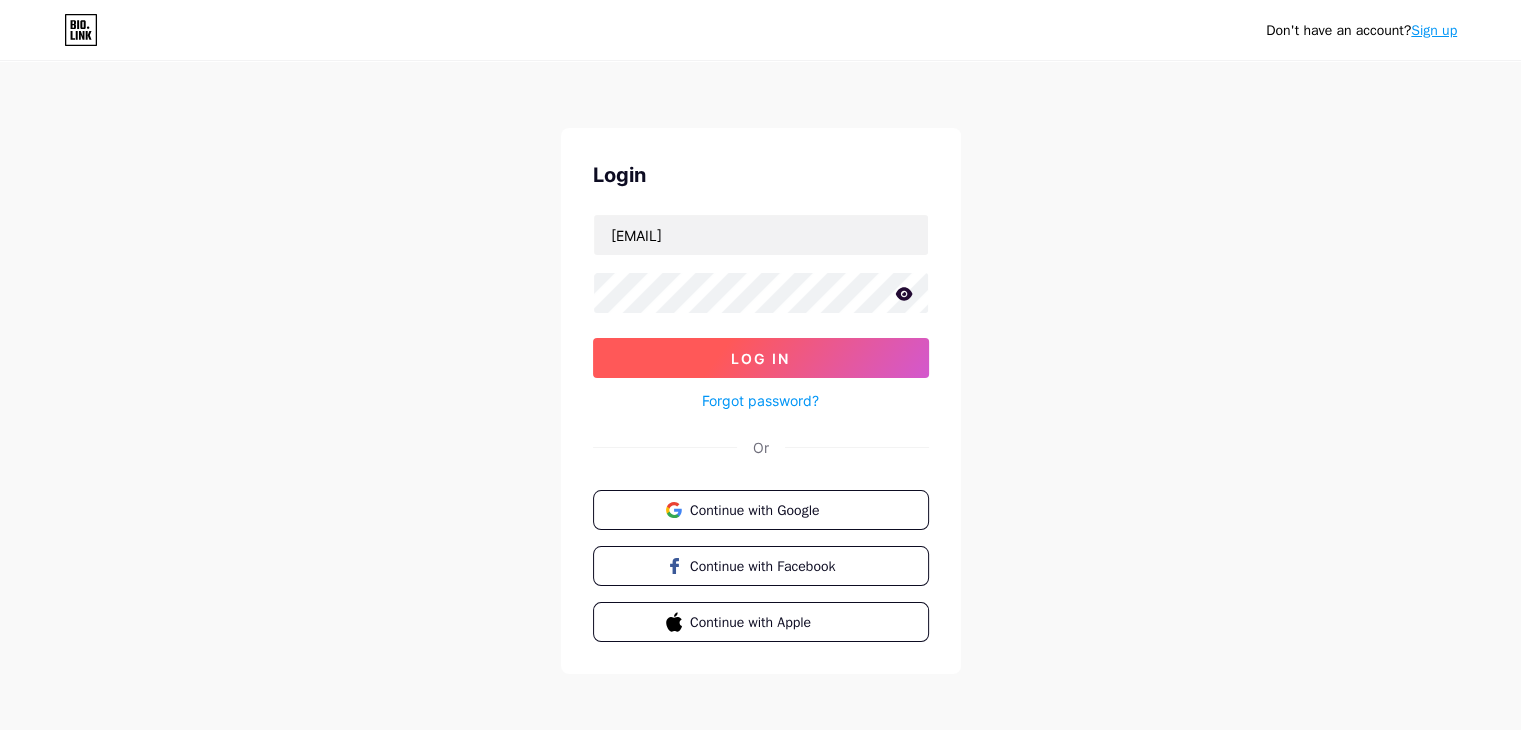 click on "Log In" at bounding box center [761, 358] 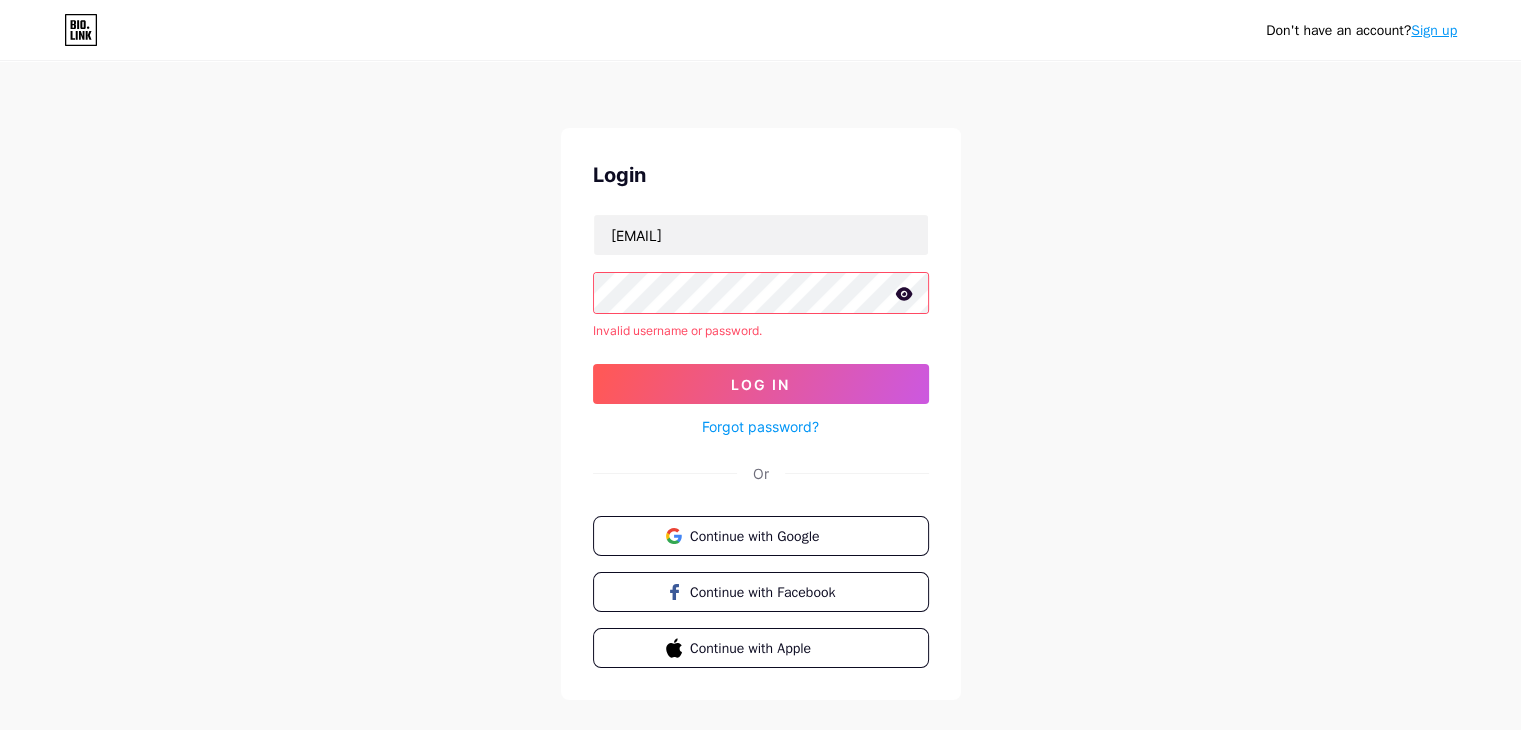 click 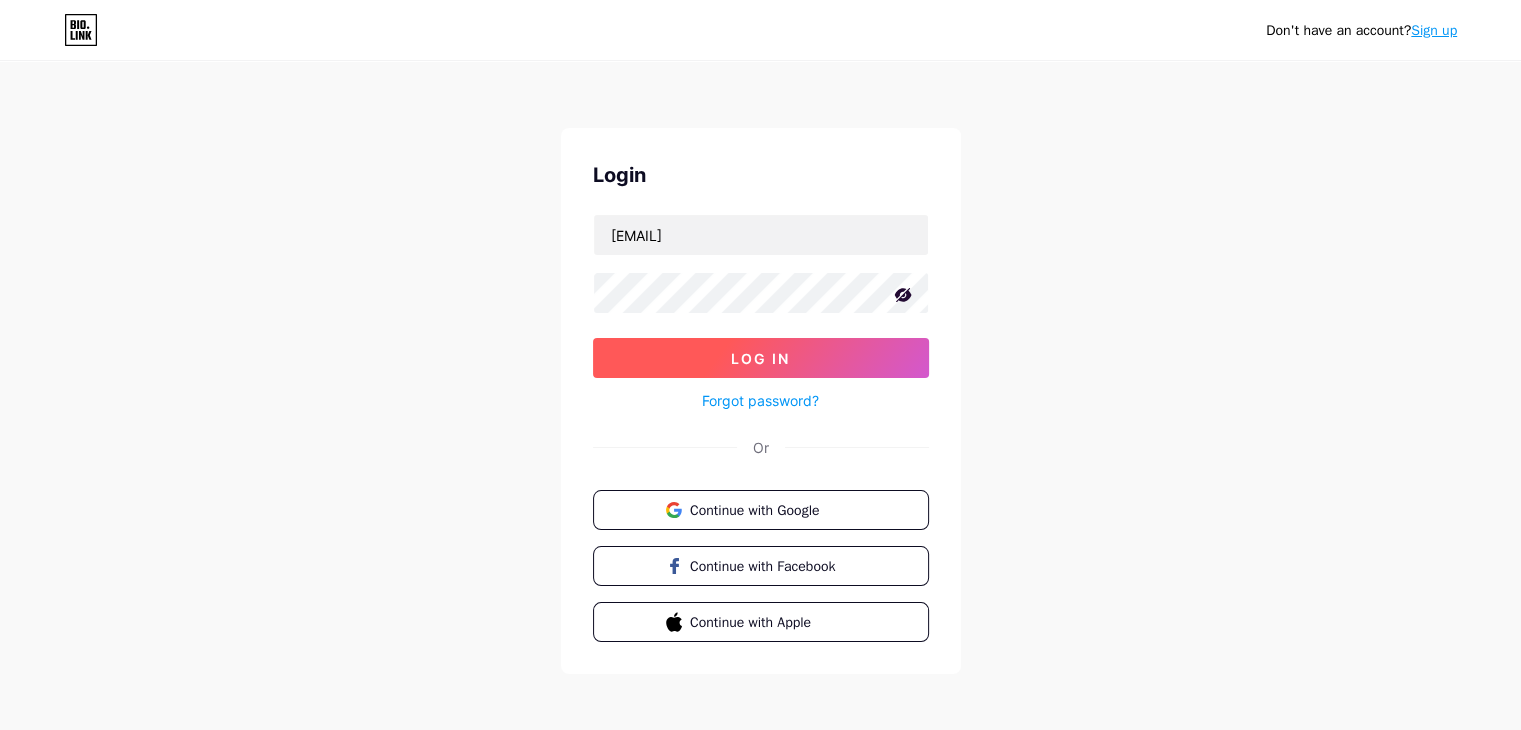 click on "Log In" at bounding box center [760, 358] 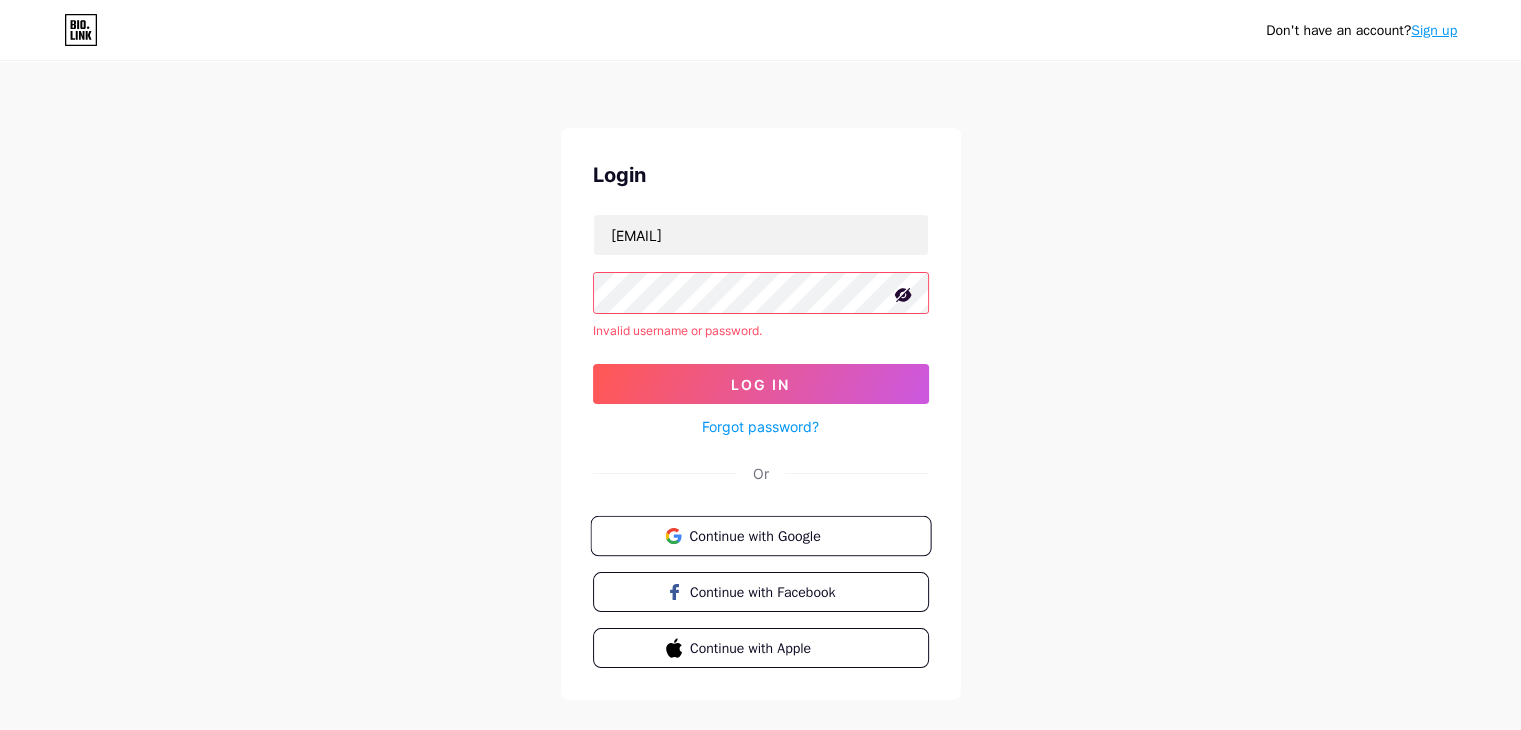 click on "Continue with Google" at bounding box center (760, 536) 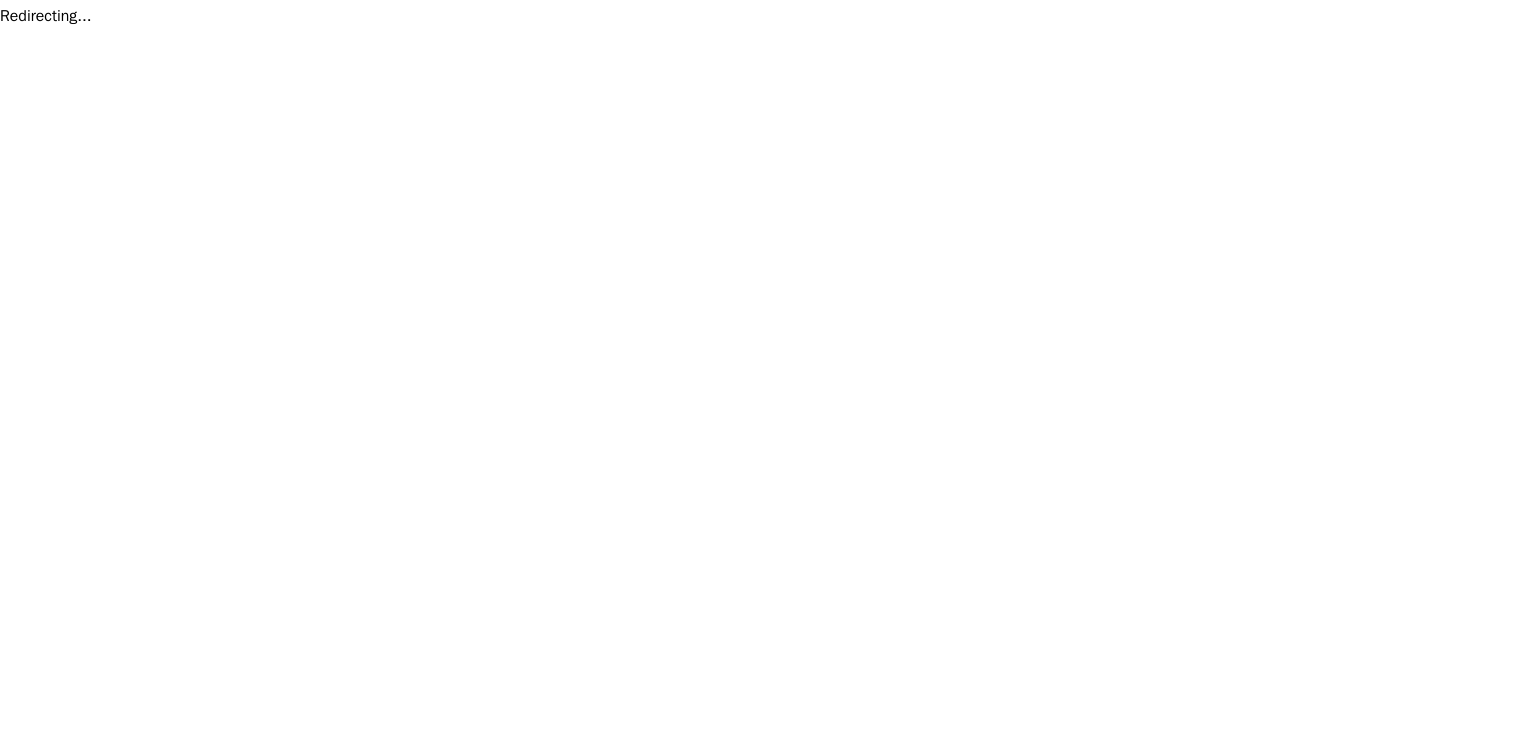 scroll, scrollTop: 0, scrollLeft: 0, axis: both 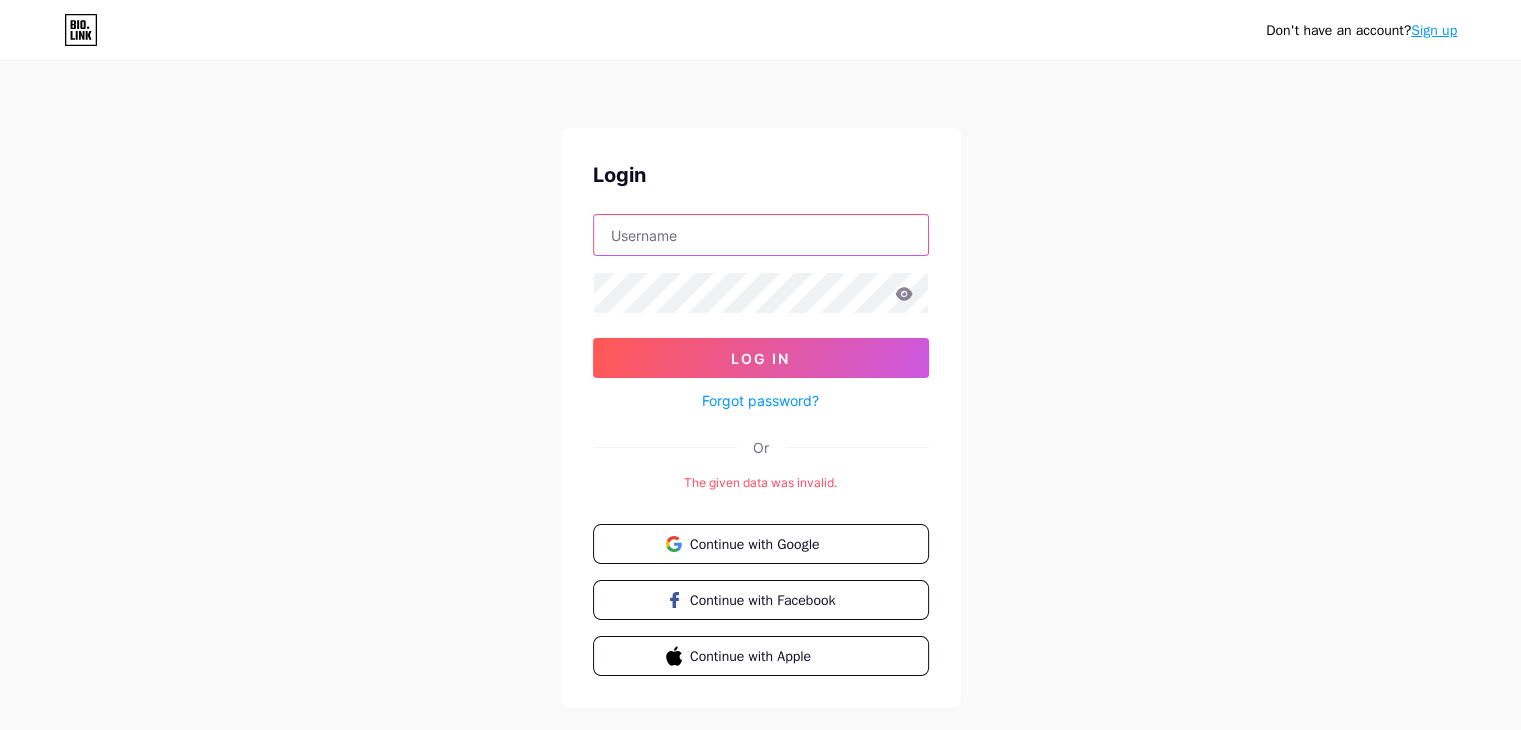 click at bounding box center (761, 235) 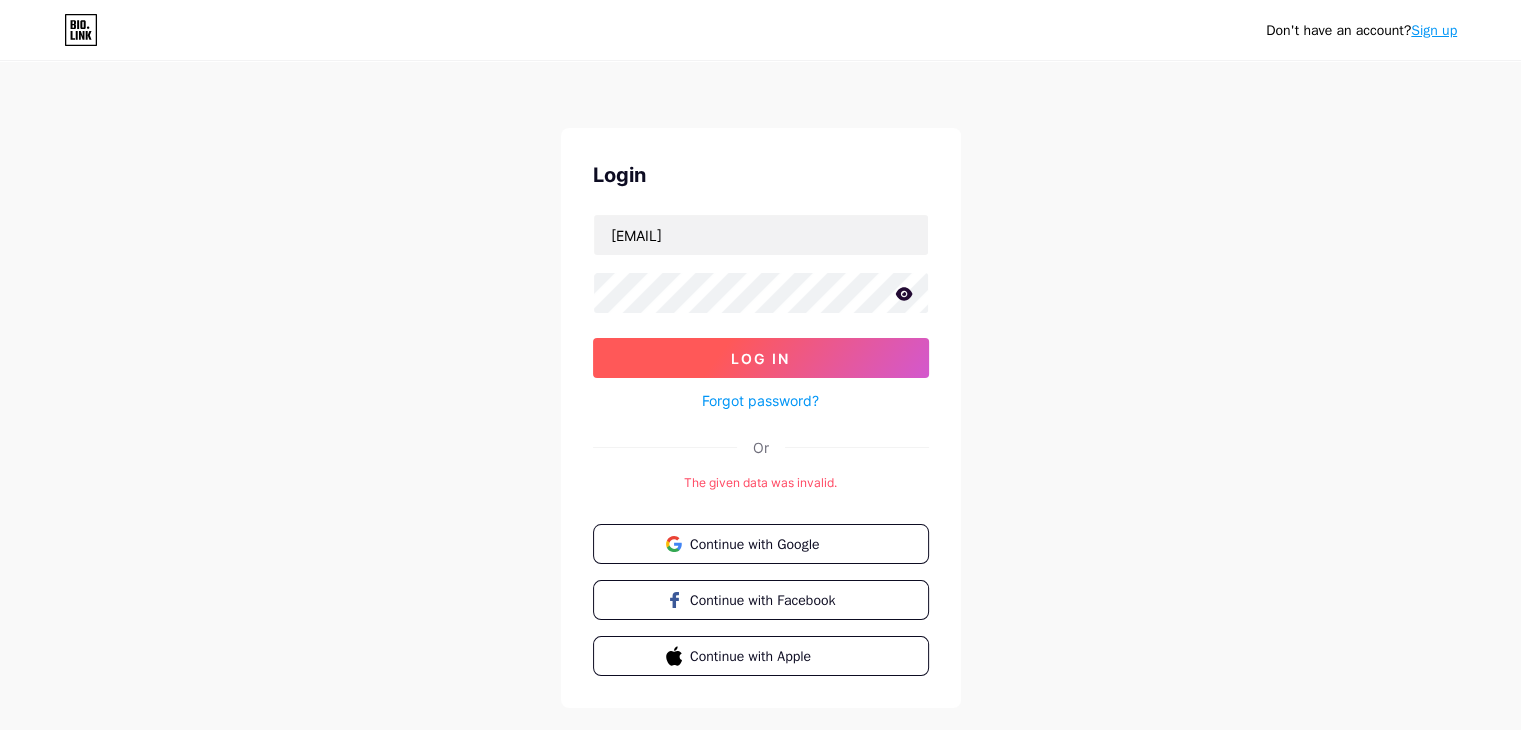 click on "Log In" at bounding box center [761, 358] 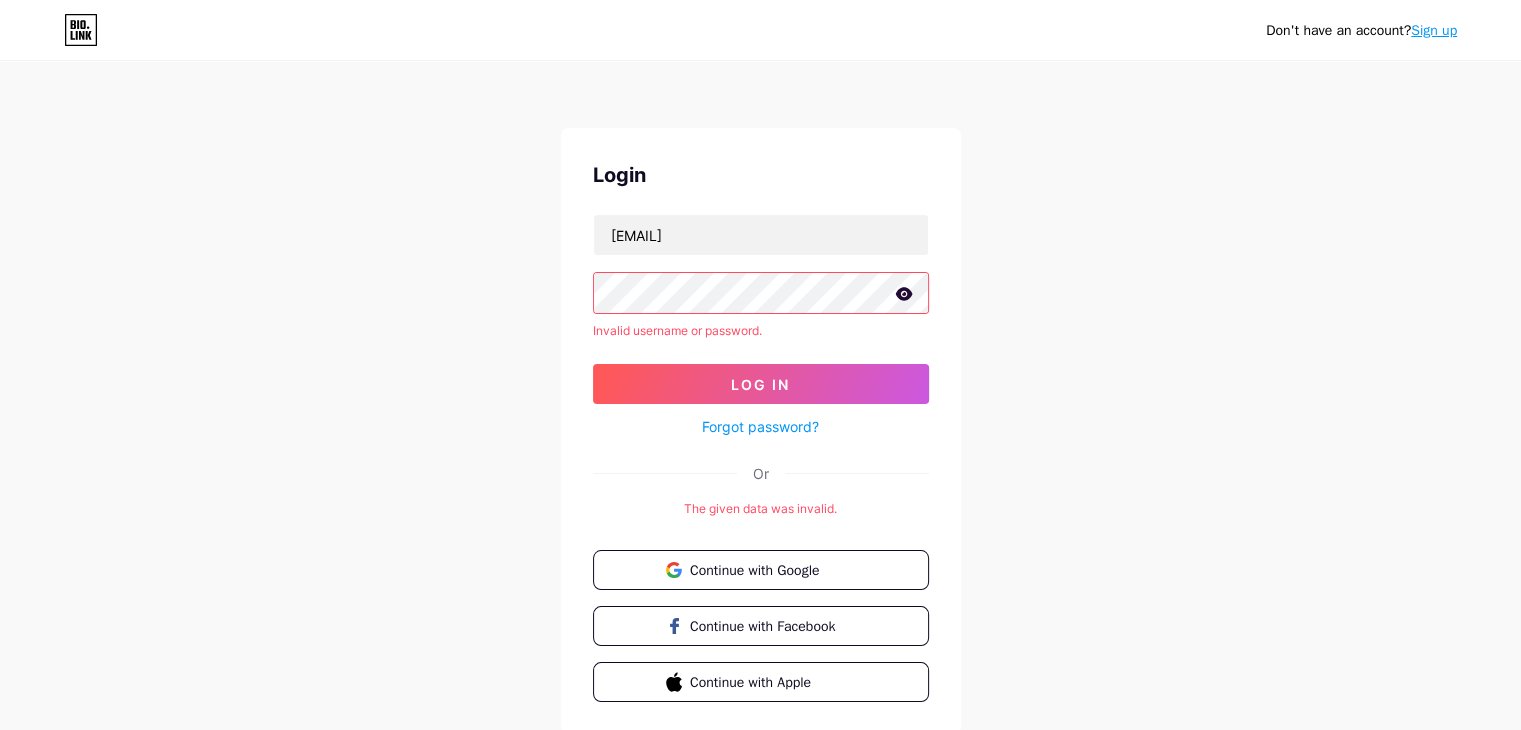 click 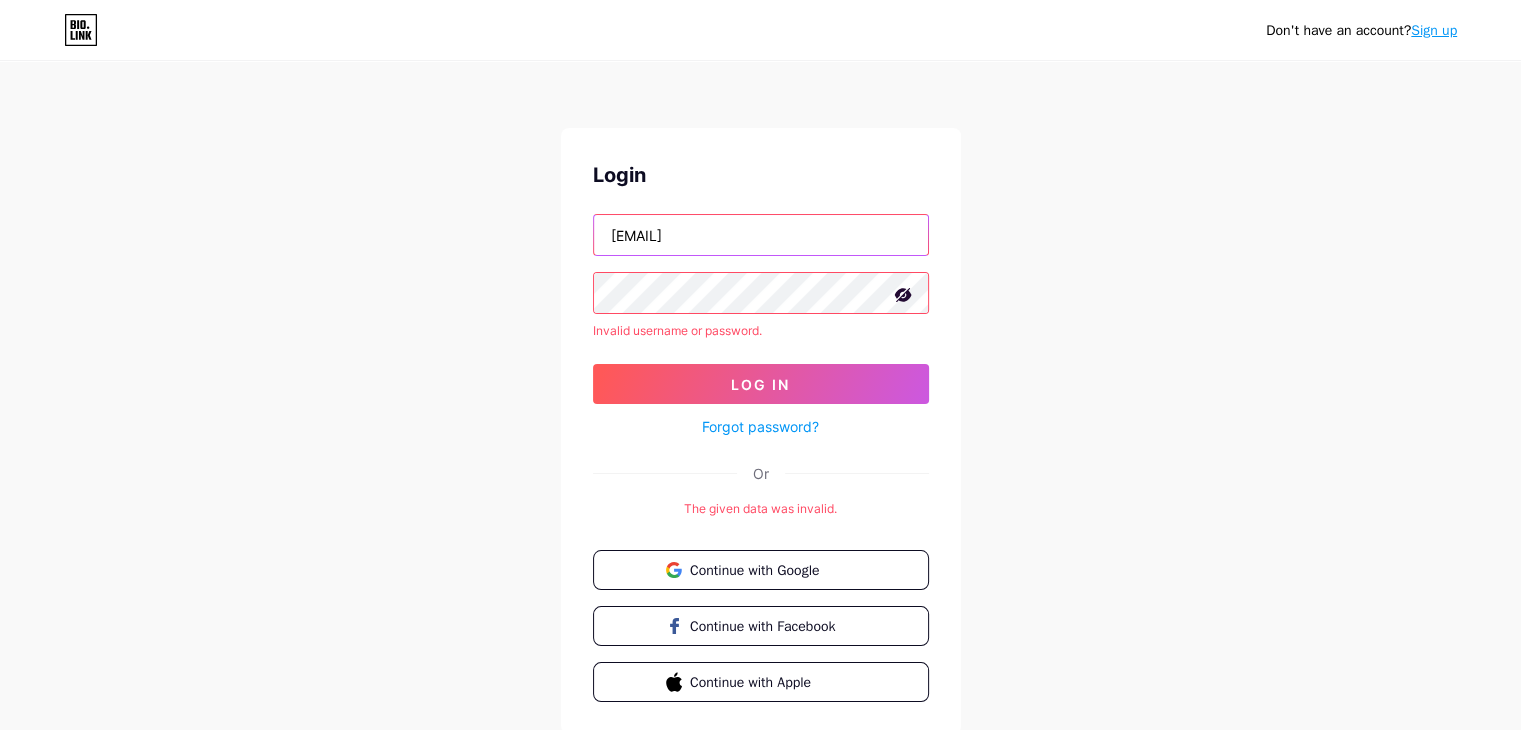 click on "[EMAIL]" at bounding box center [761, 235] 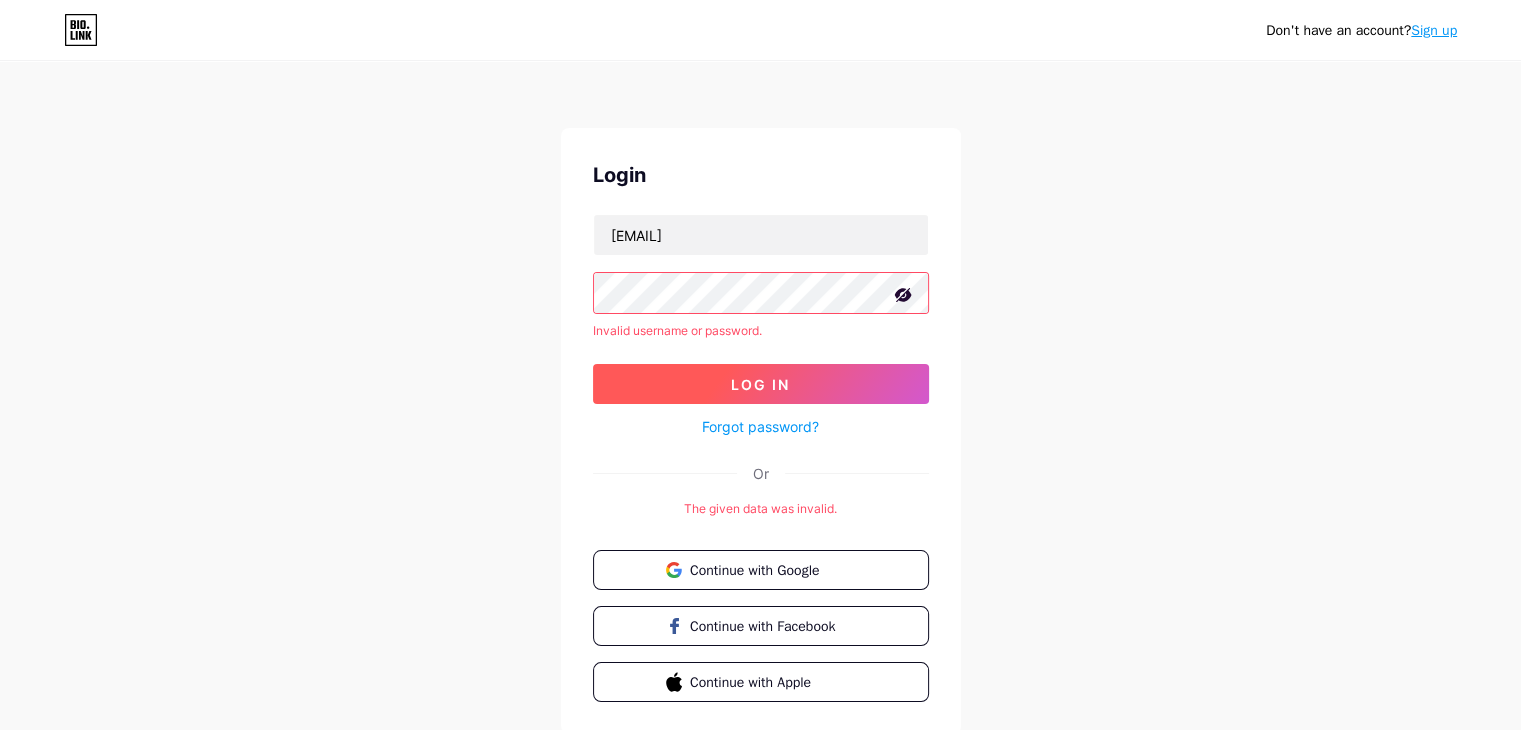 click on "Log In" at bounding box center (761, 384) 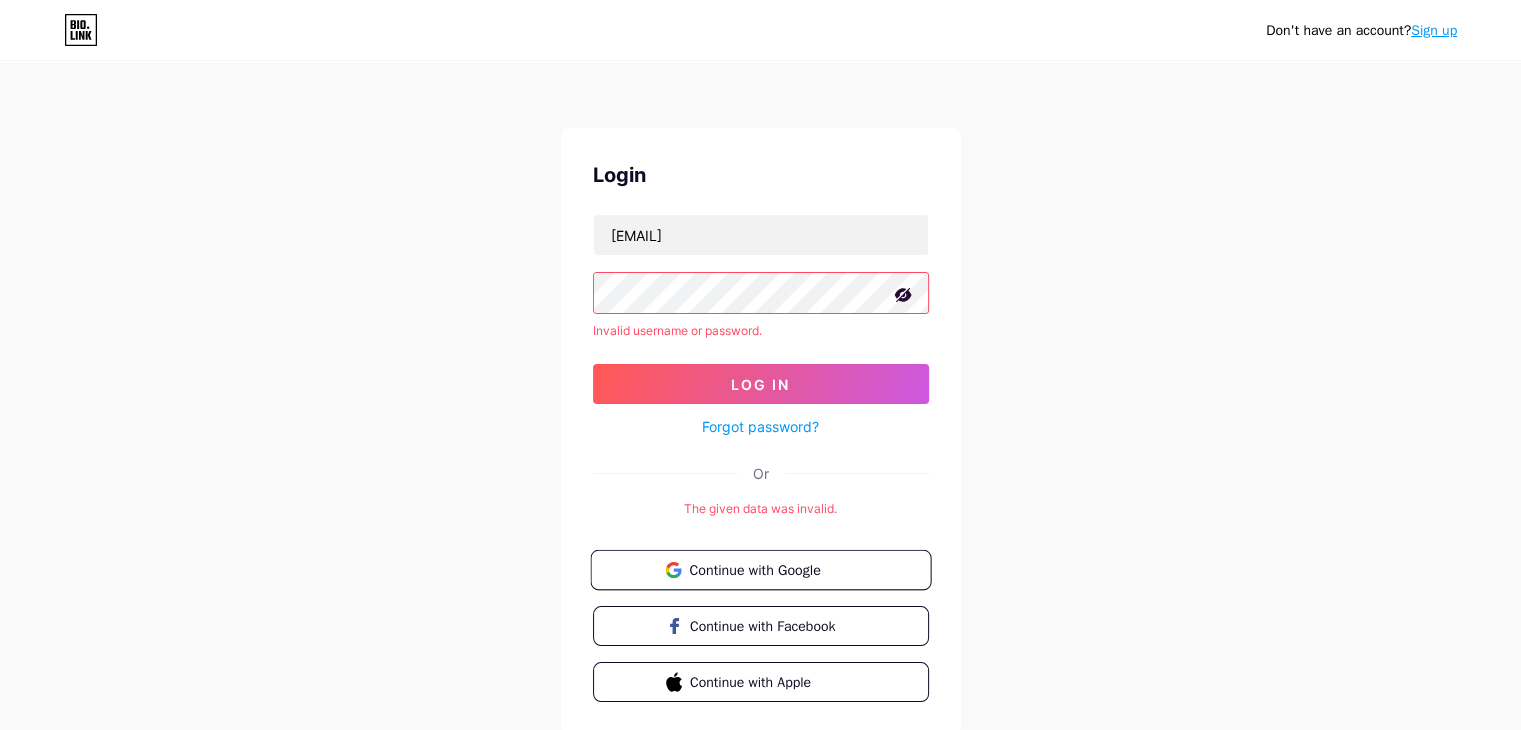 click on "Continue with Google" at bounding box center (772, 569) 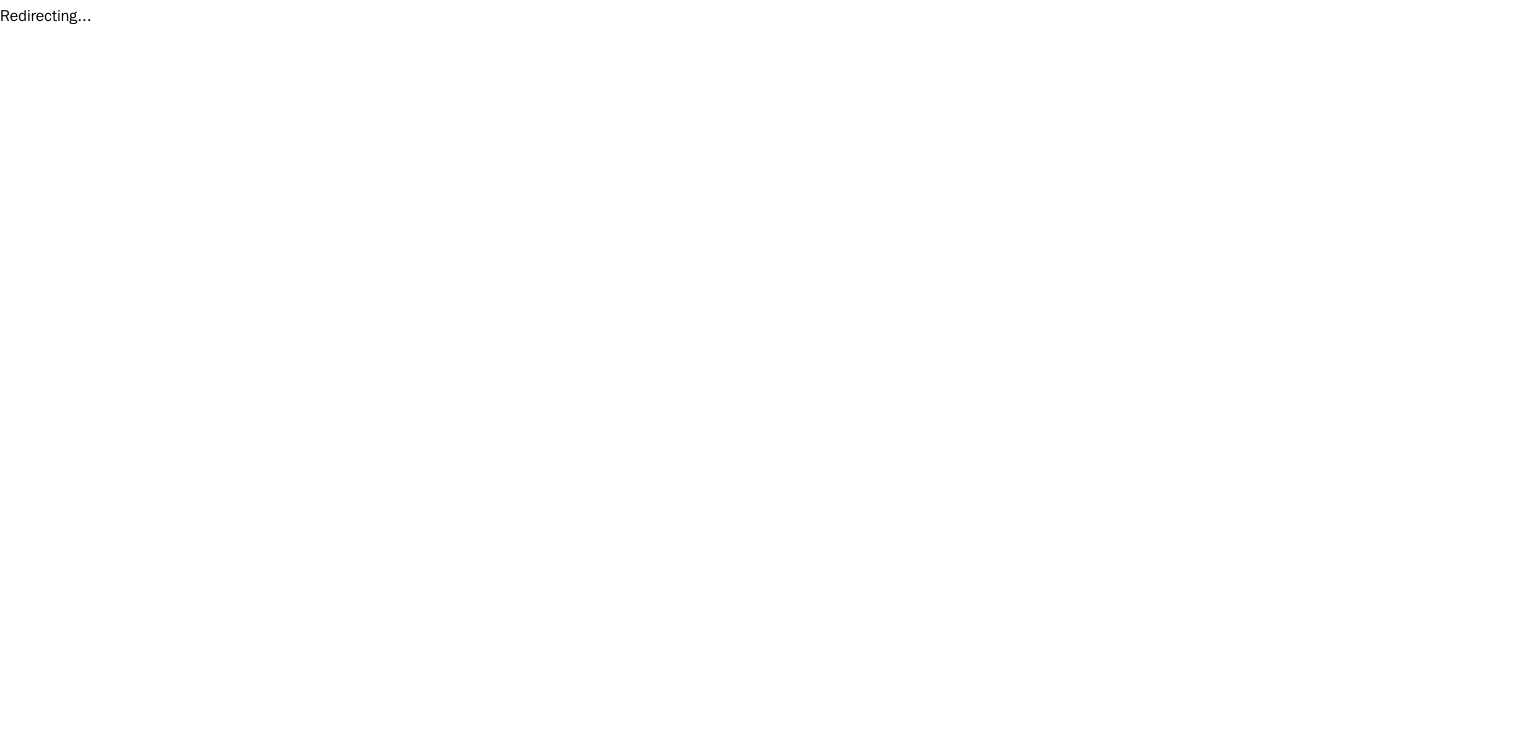 scroll, scrollTop: 0, scrollLeft: 0, axis: both 